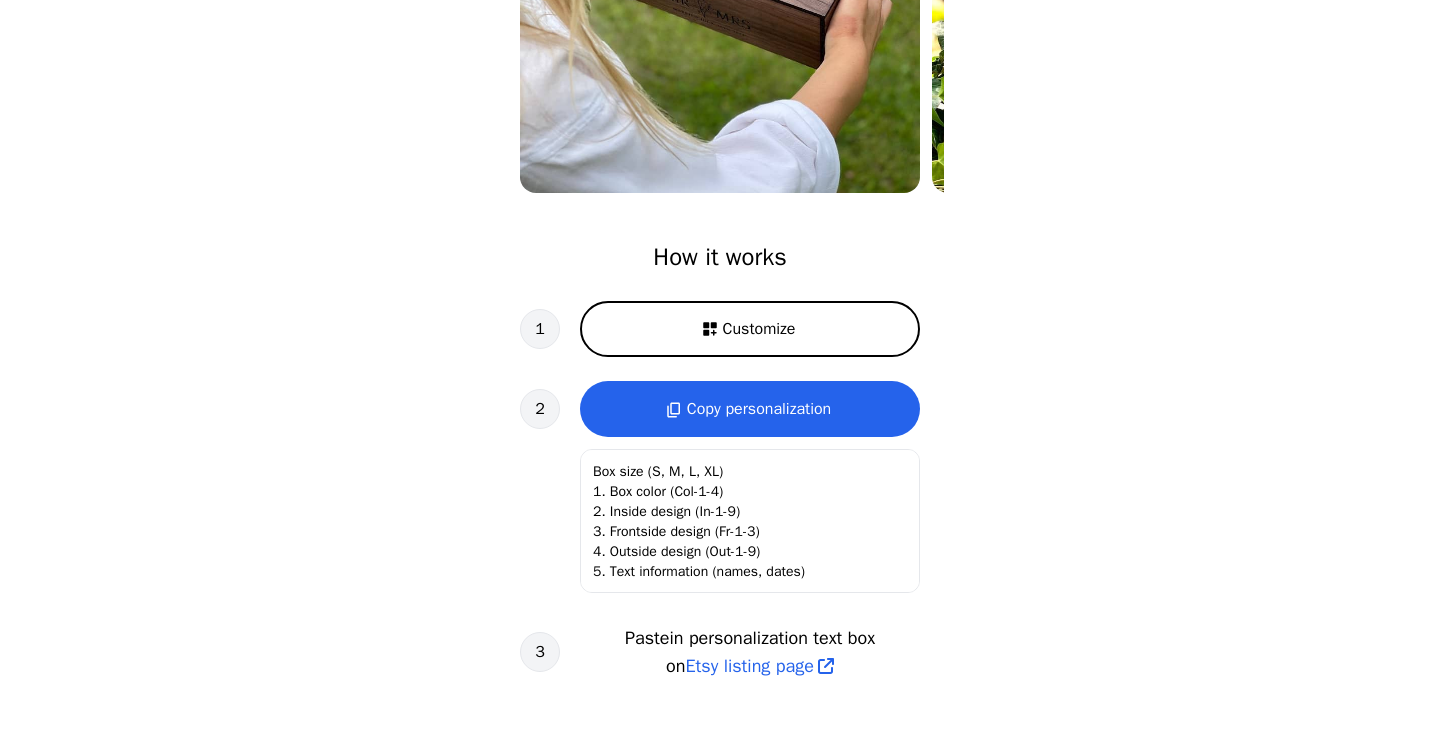 scroll, scrollTop: 470, scrollLeft: 0, axis: vertical 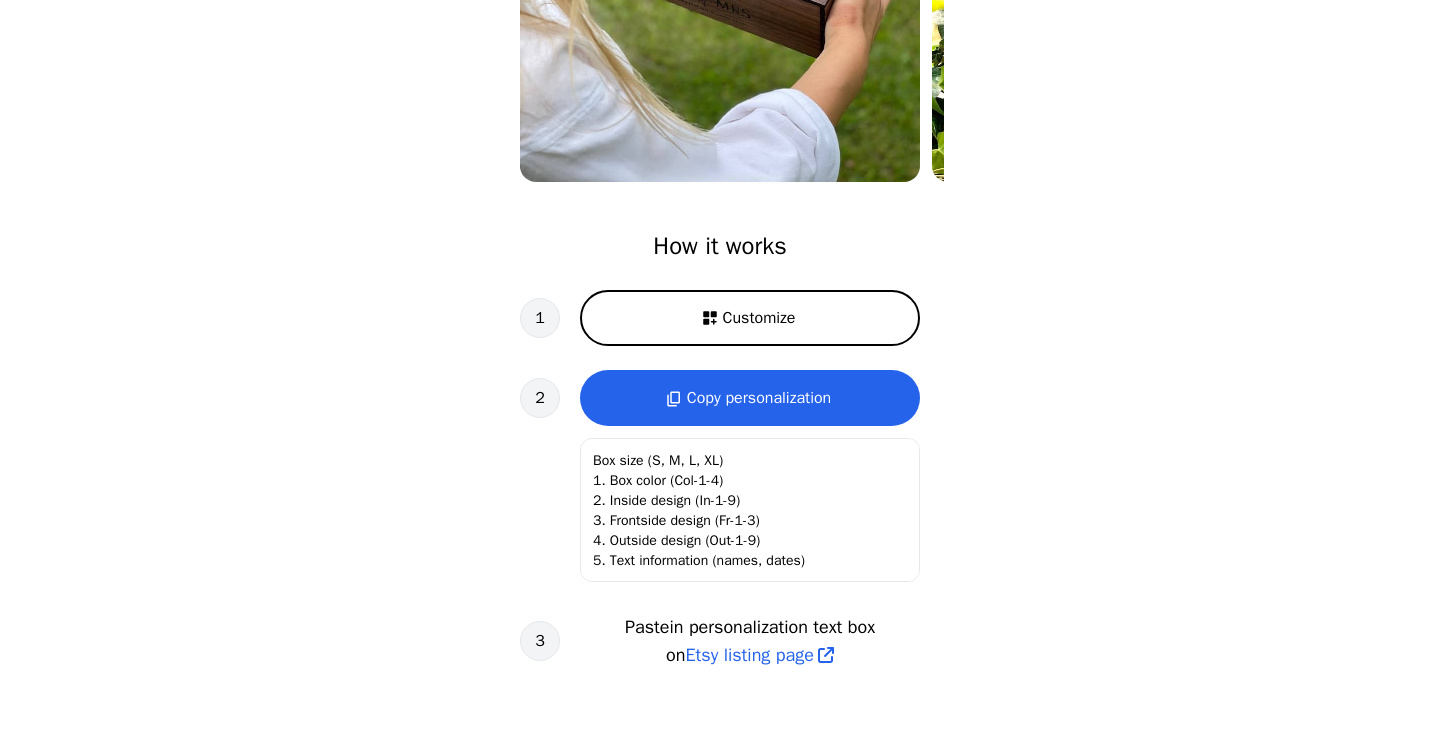 click on "Customize" at bounding box center (759, 318) 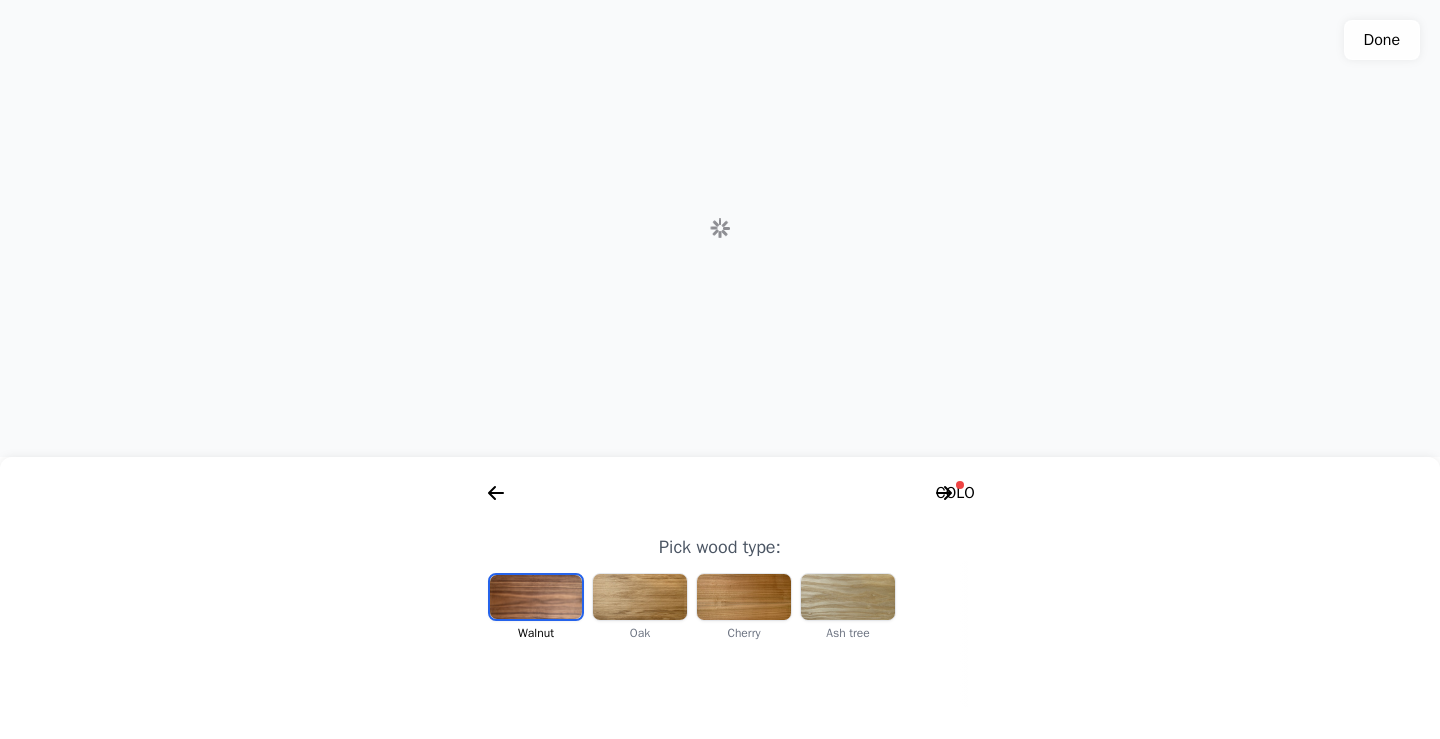 scroll, scrollTop: 0, scrollLeft: 256, axis: horizontal 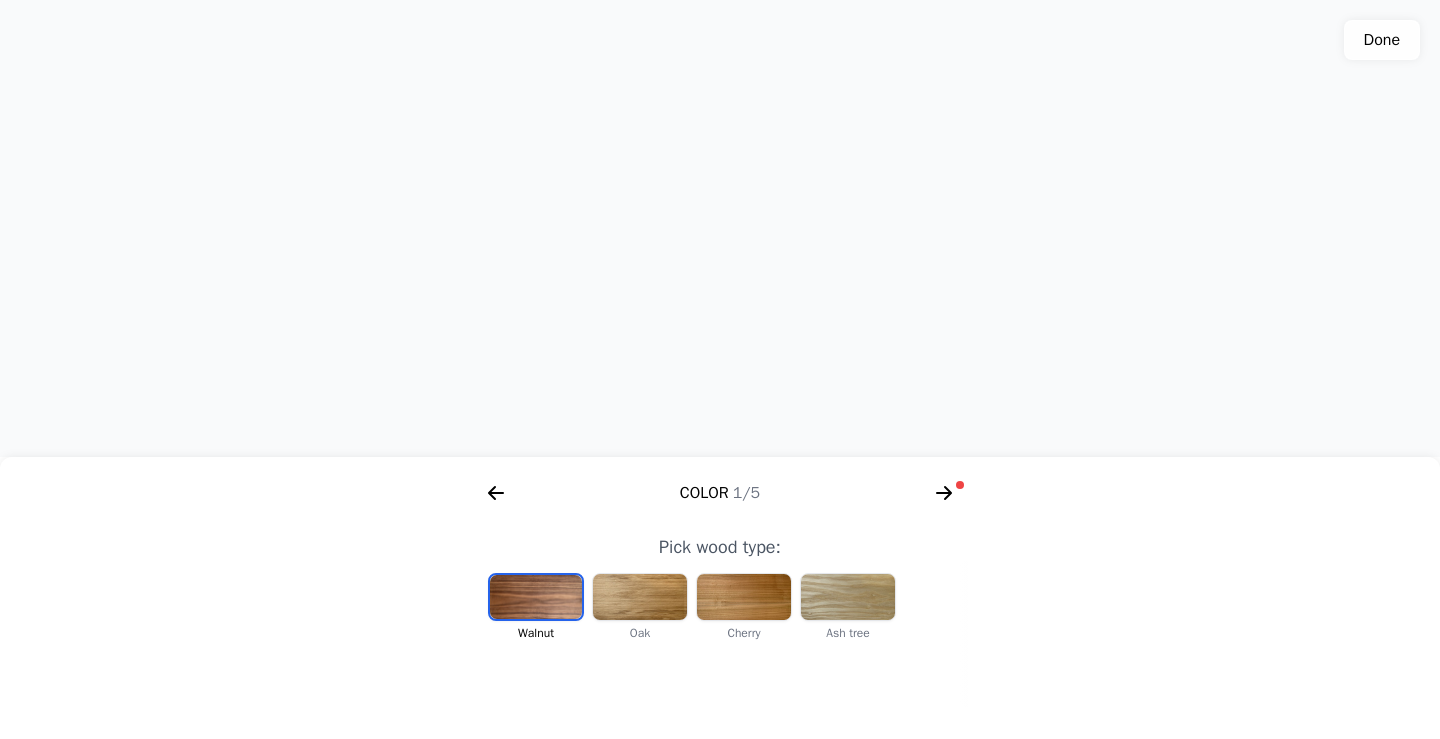 click at bounding box center [640, 597] 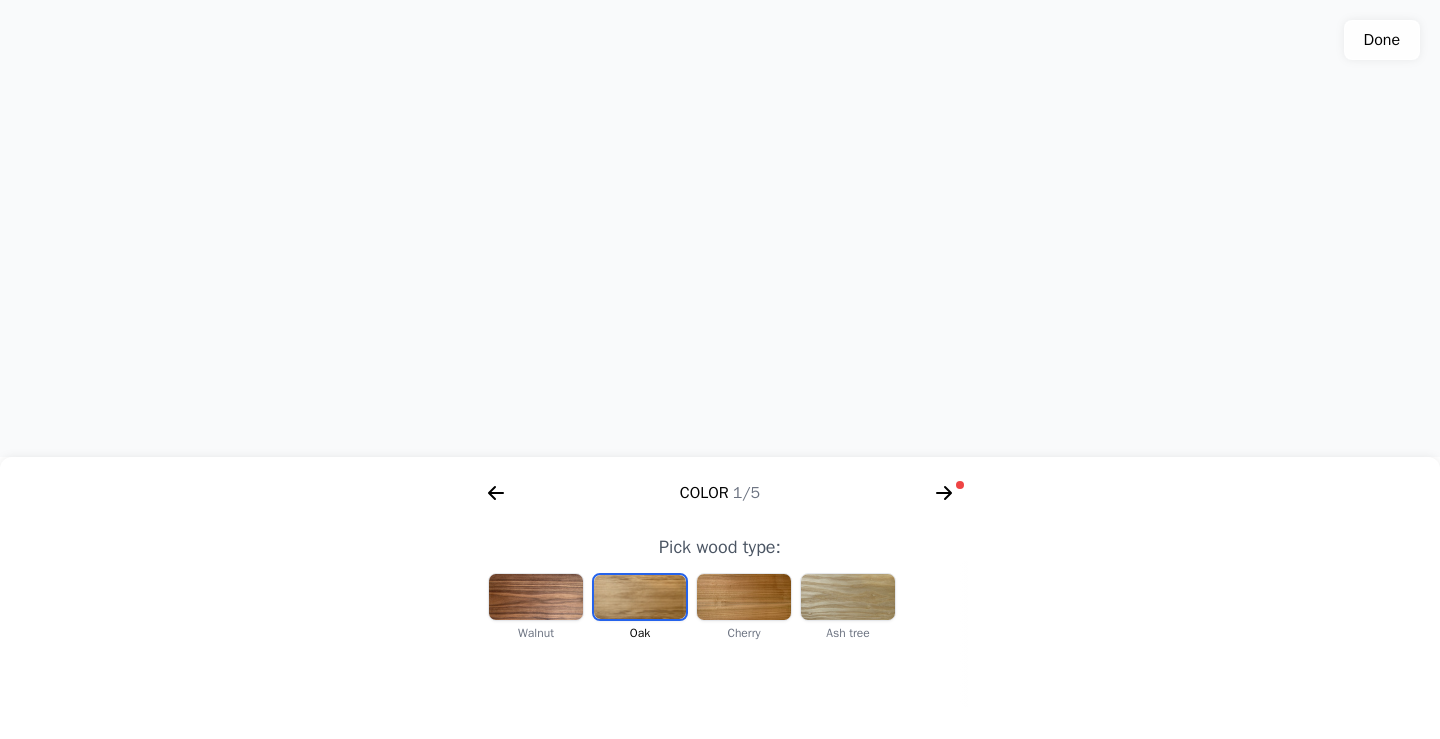 click at bounding box center [744, 597] 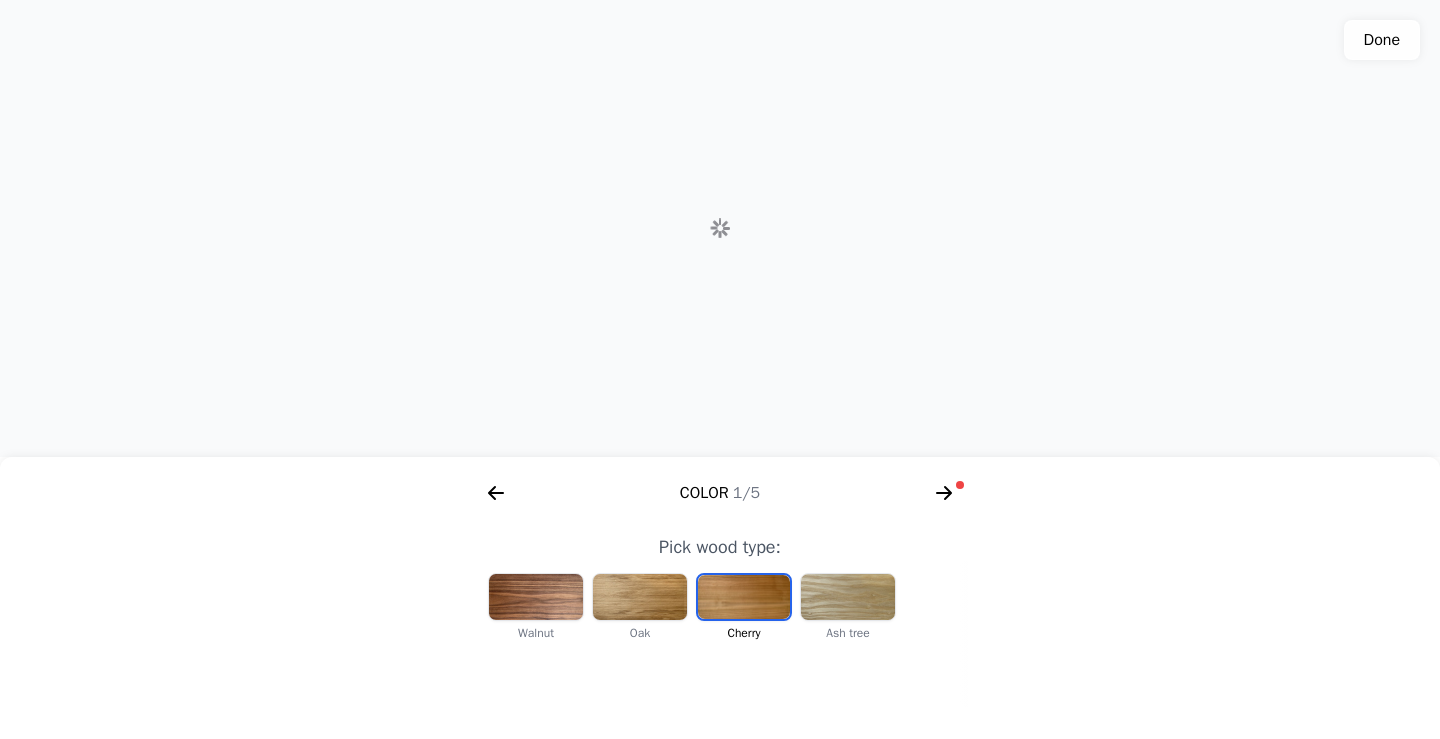 click at bounding box center (744, 597) 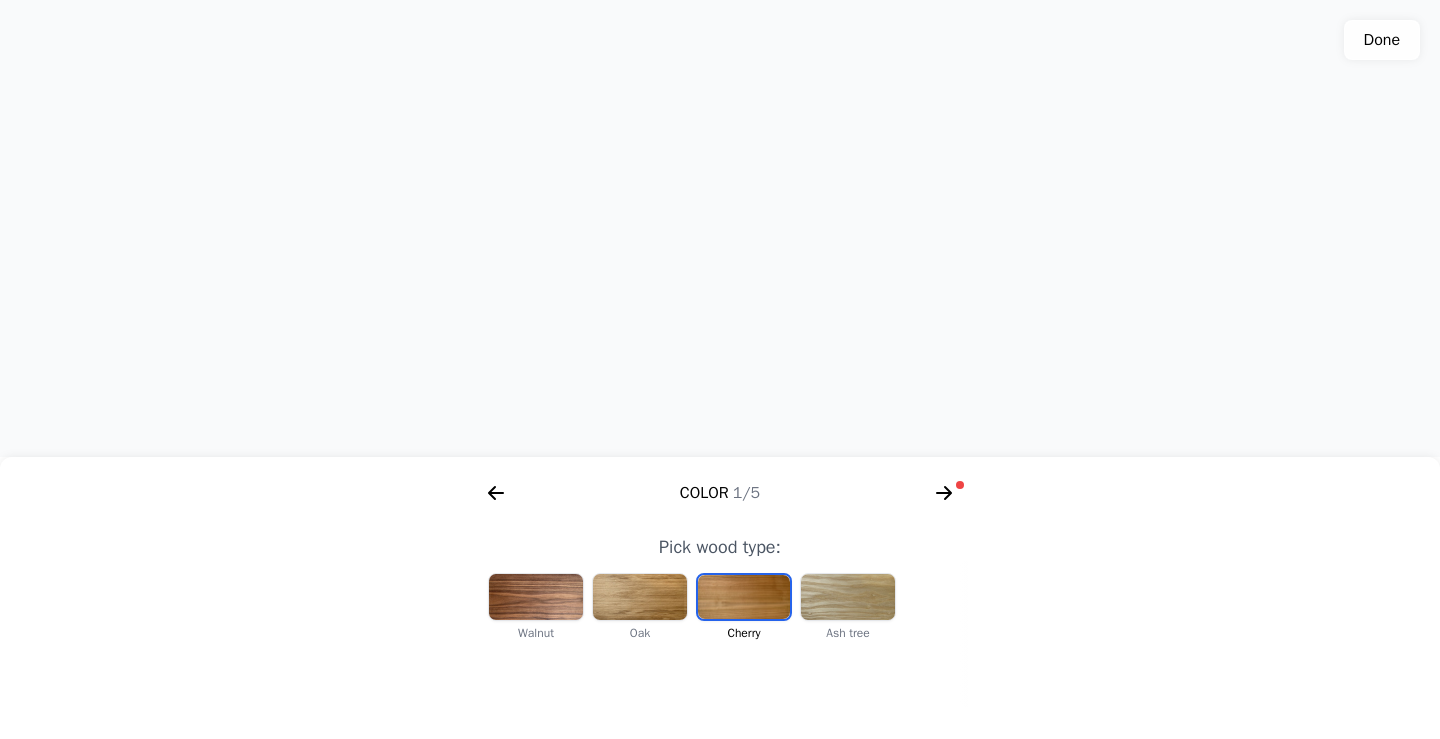 drag, startPoint x: 848, startPoint y: 294, endPoint x: 697, endPoint y: 295, distance: 151.00331 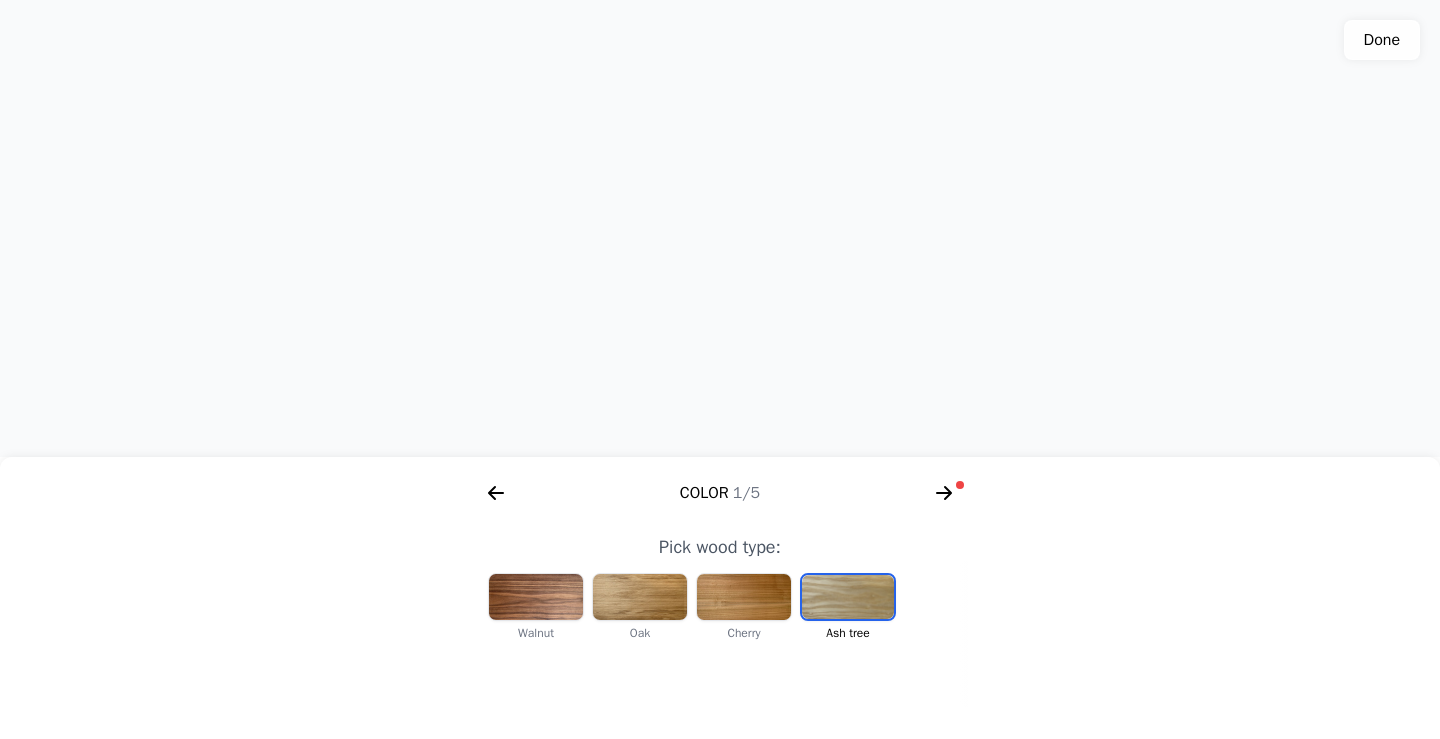 click at bounding box center [640, 597] 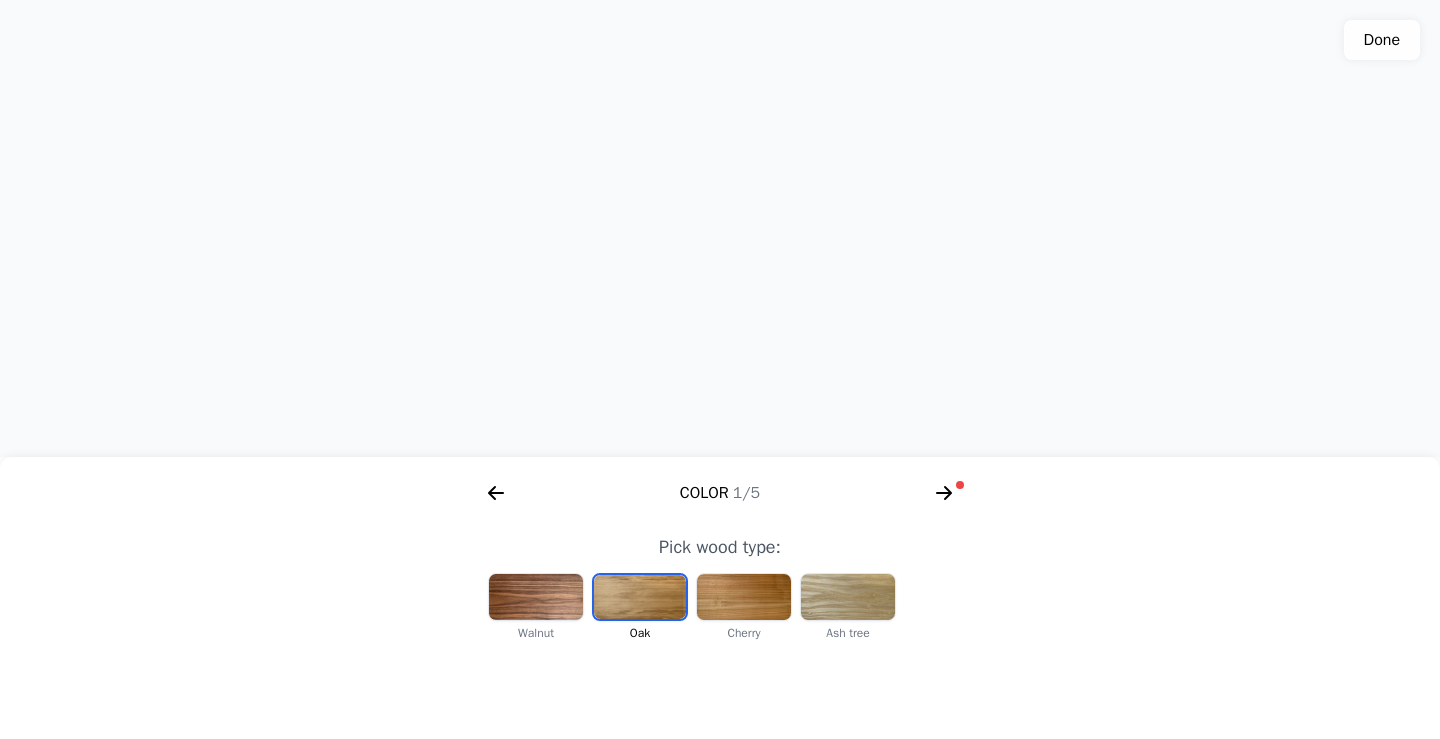 drag, startPoint x: 856, startPoint y: 235, endPoint x: 770, endPoint y: 237, distance: 86.023254 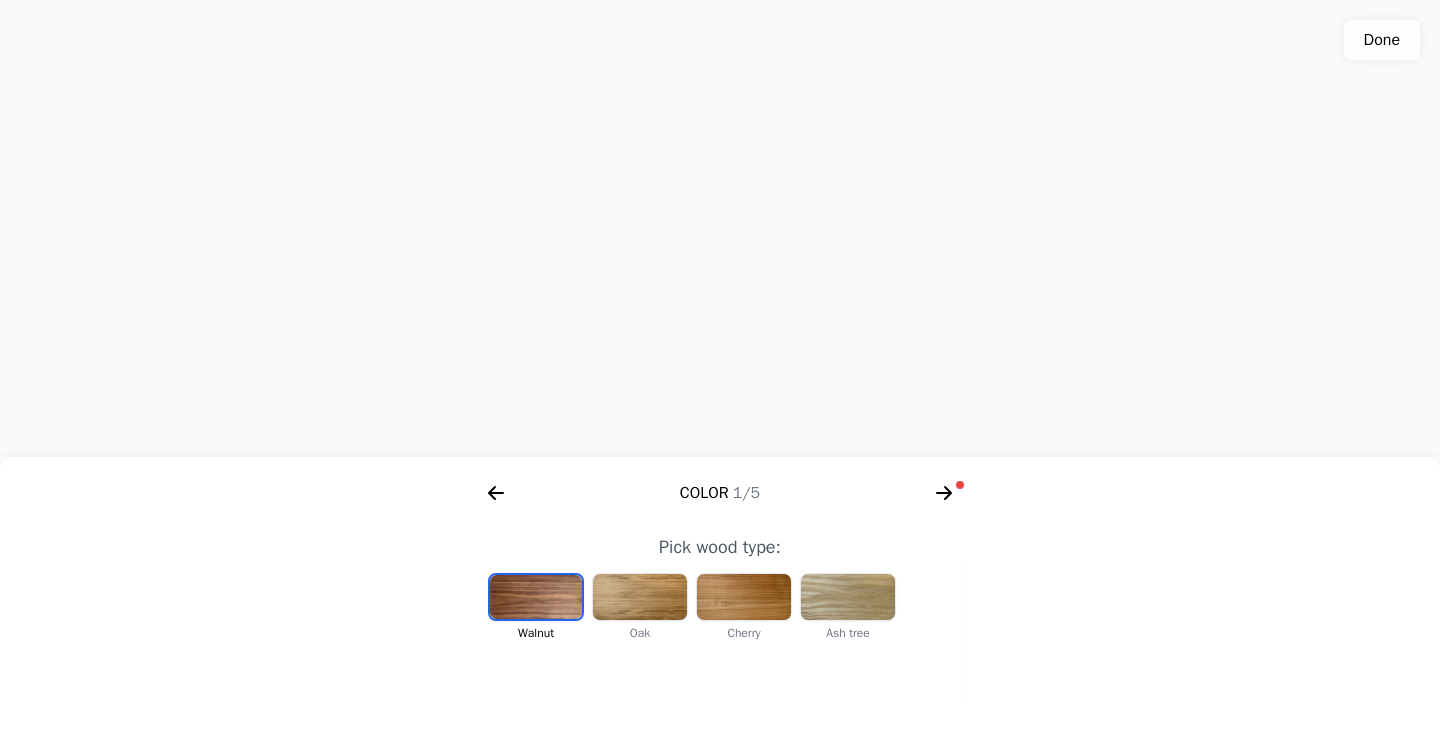 drag, startPoint x: 765, startPoint y: 309, endPoint x: 779, endPoint y: 252, distance: 58.694122 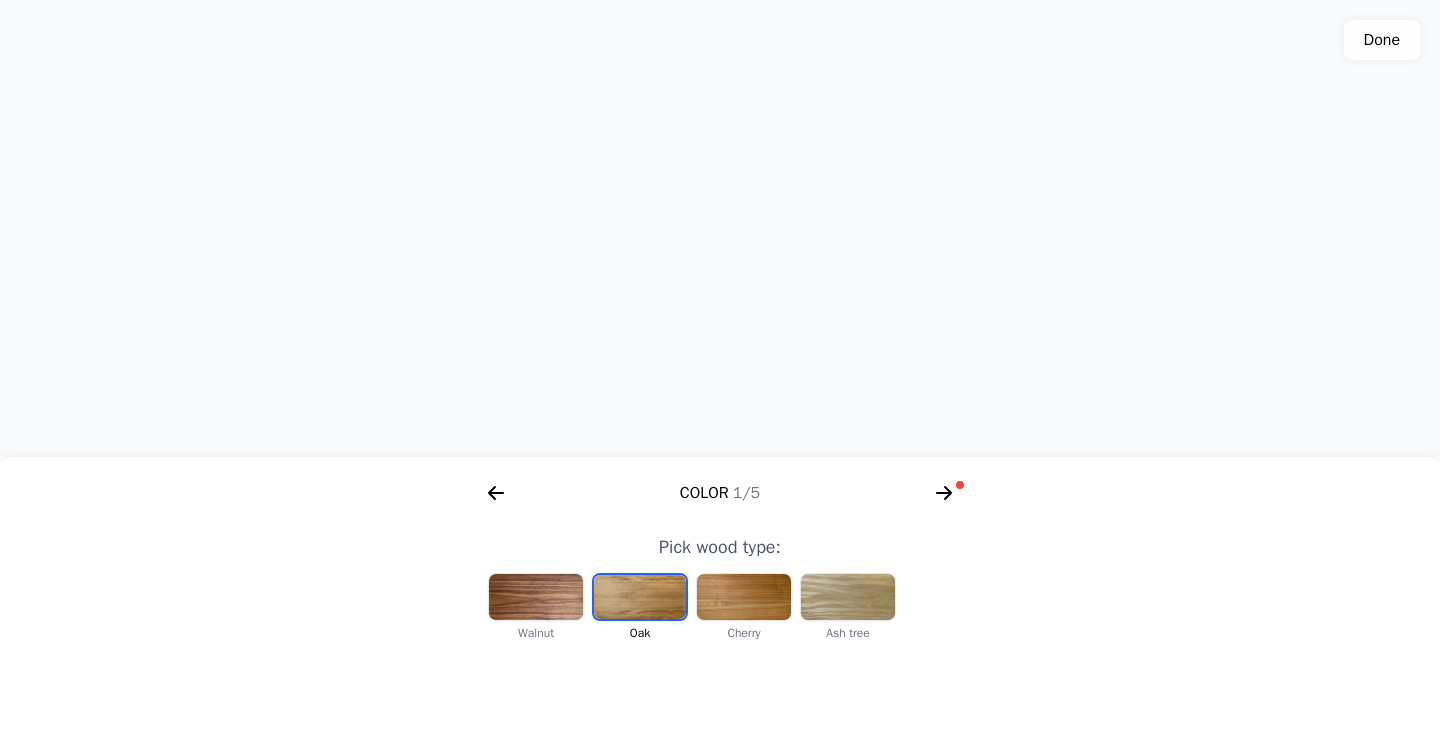click 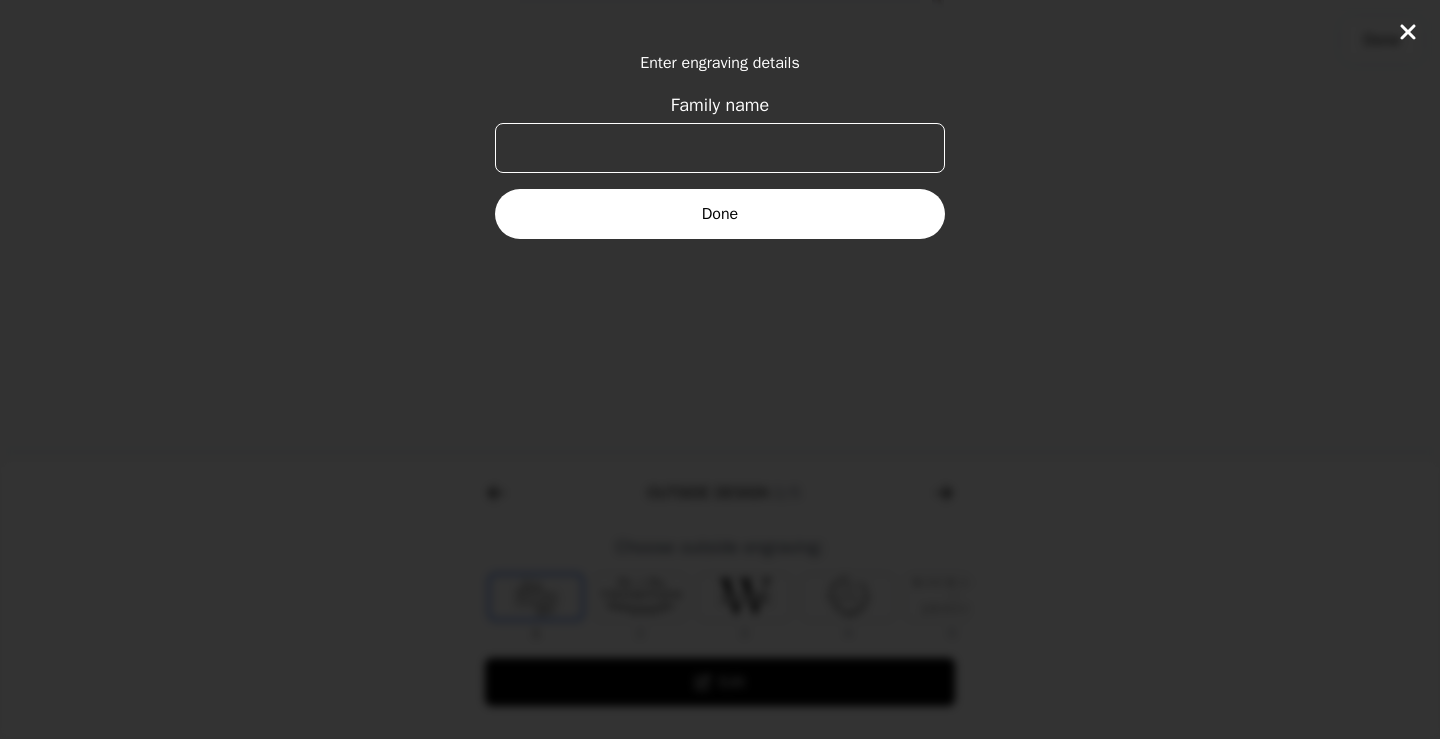 scroll, scrollTop: 0, scrollLeft: 768, axis: horizontal 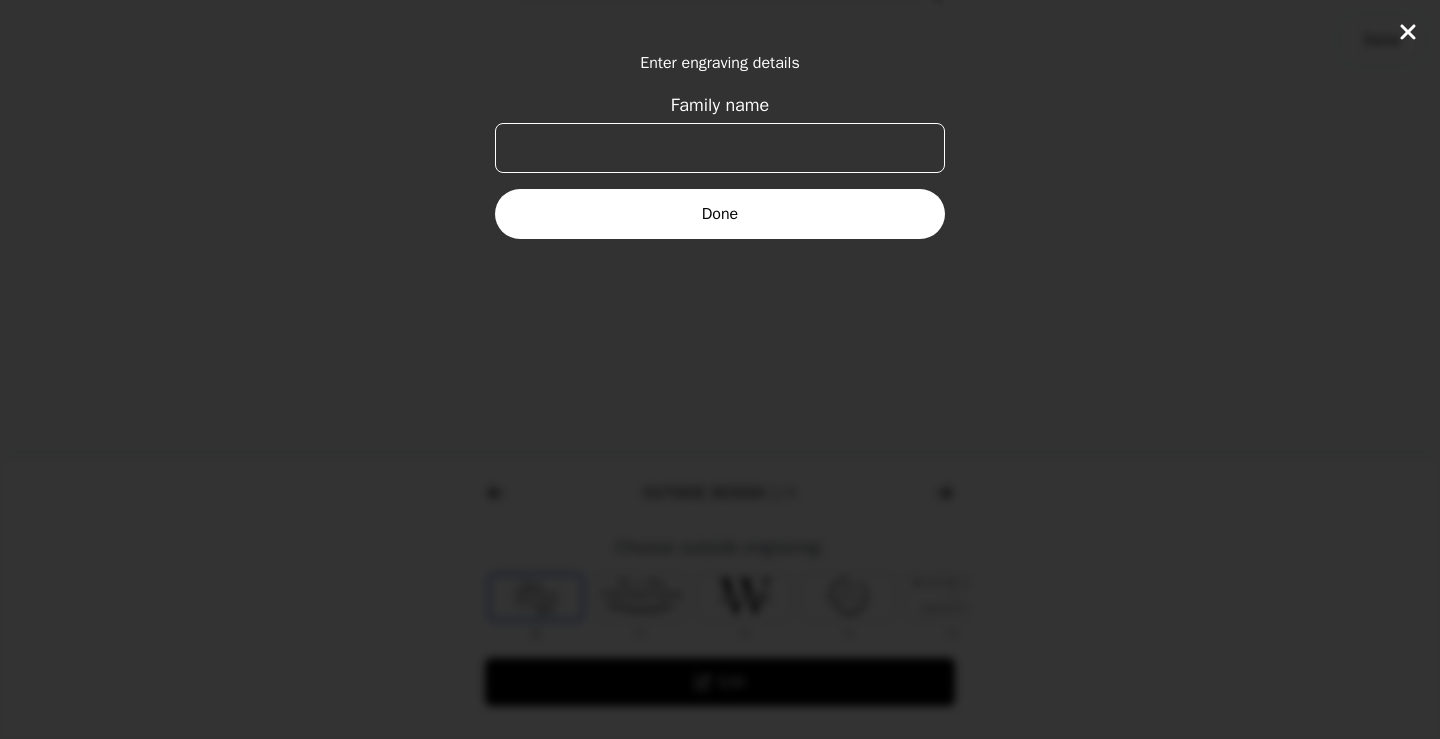 click on "Family name" at bounding box center [720, 148] 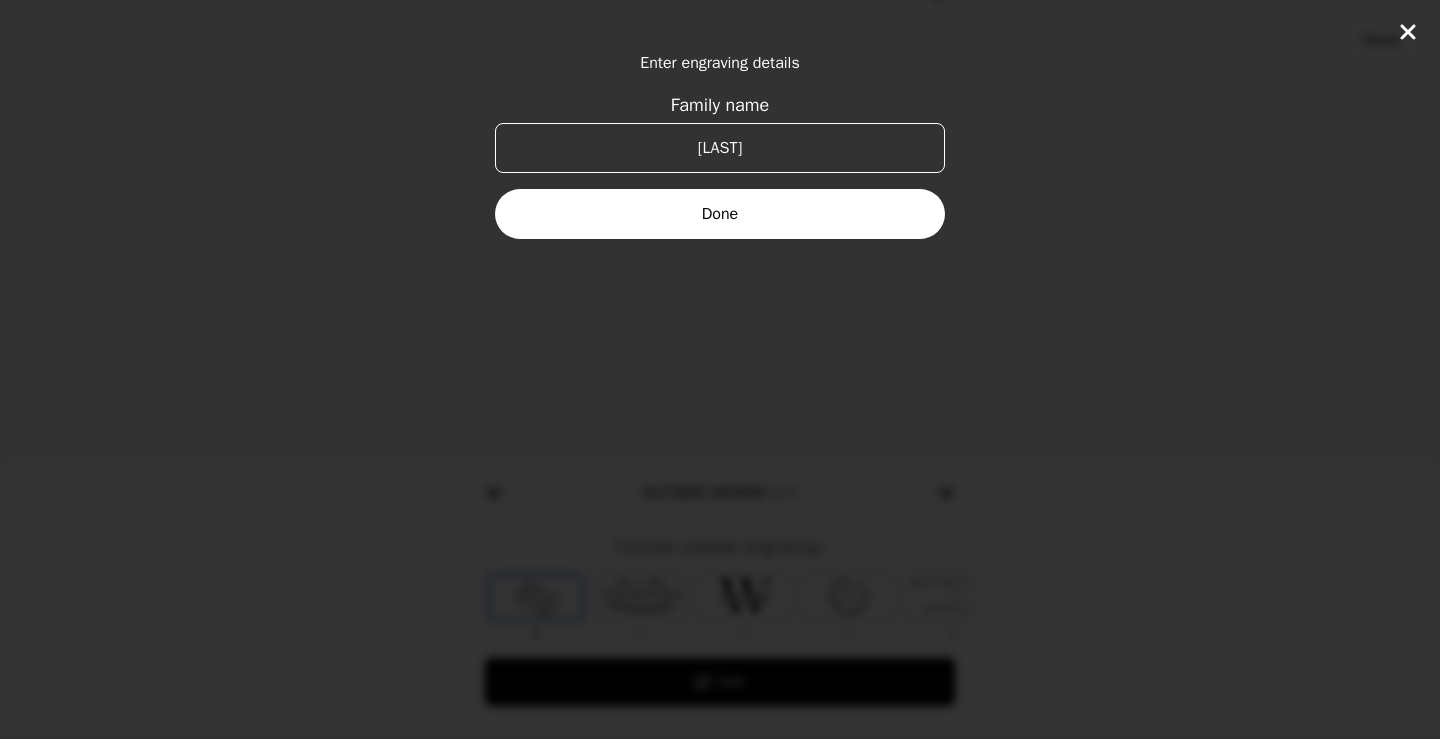 type on "[LAST]" 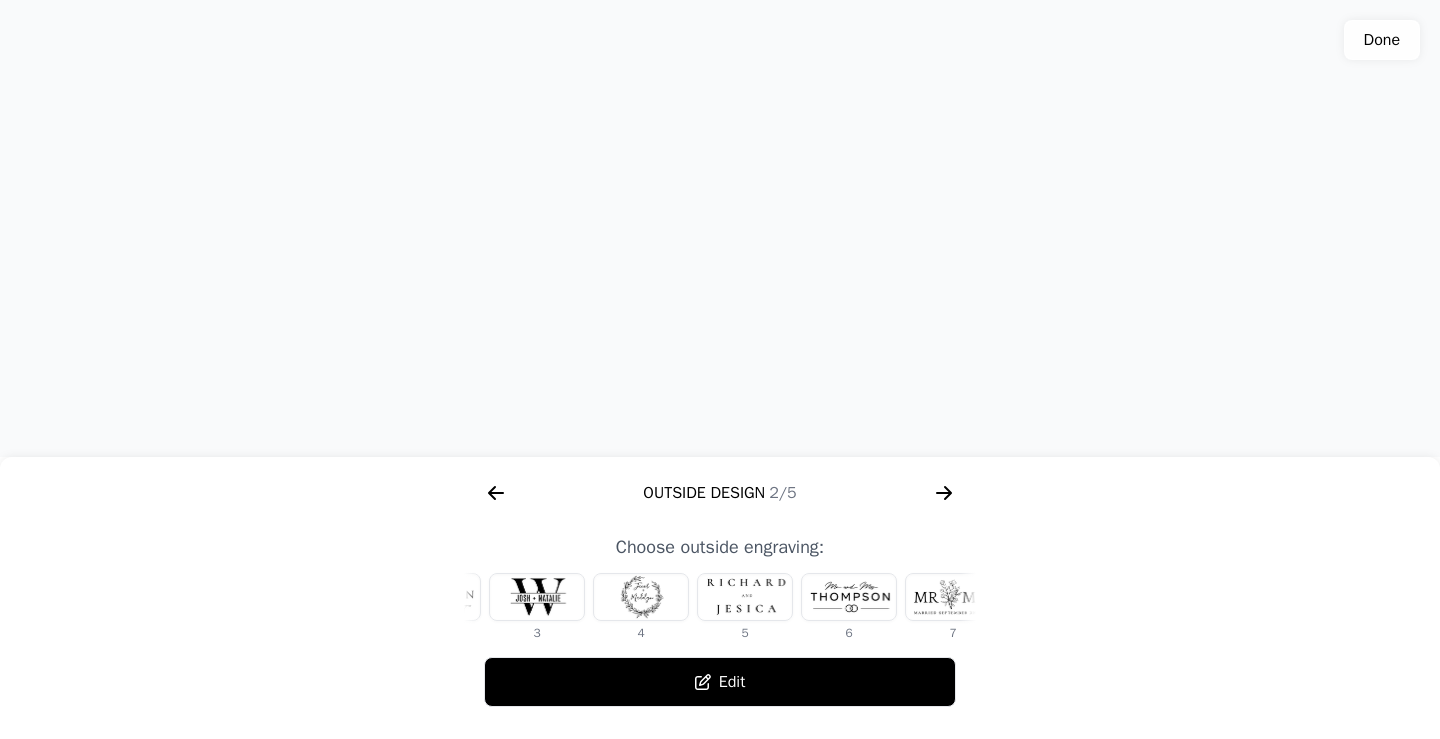 click at bounding box center (745, 597) 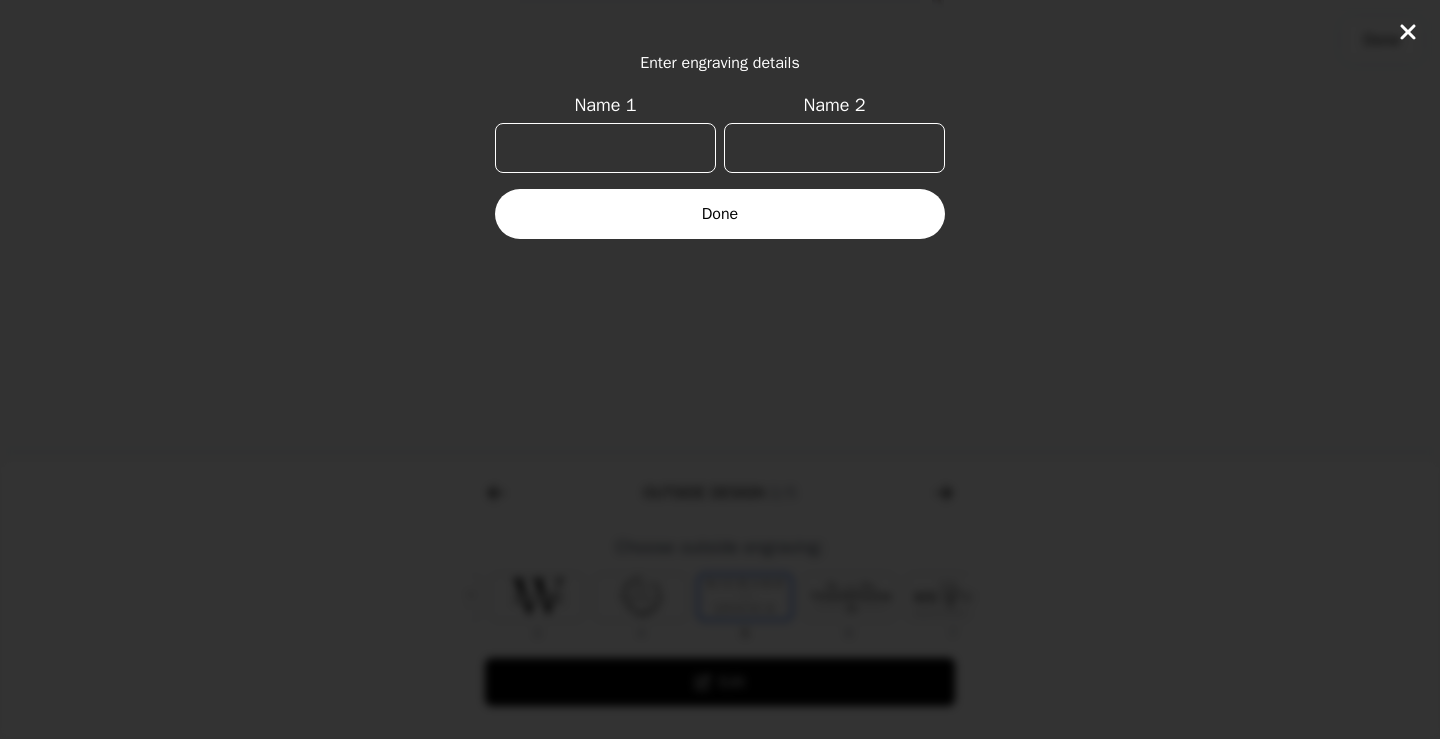 scroll, scrollTop: 0, scrollLeft: 232, axis: horizontal 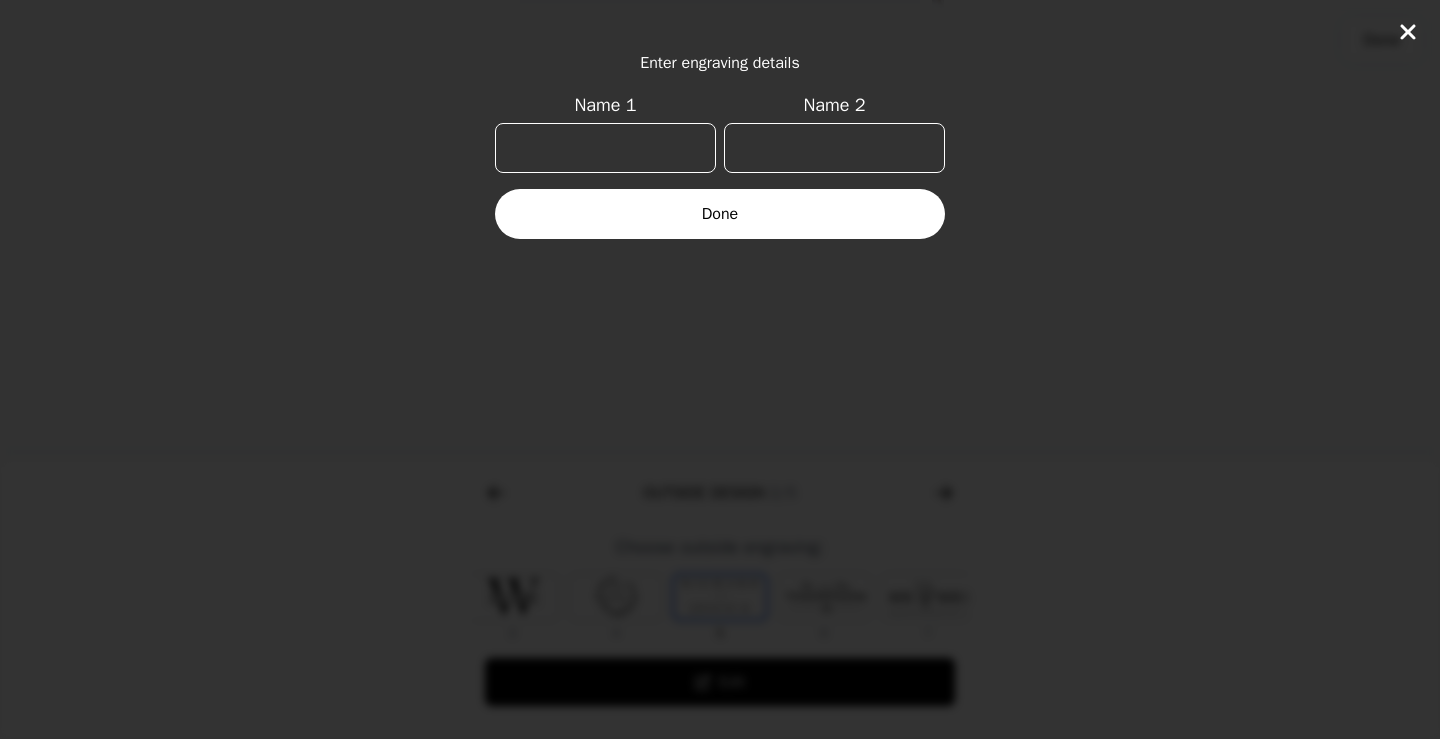 click on "Name 1" at bounding box center [605, 148] 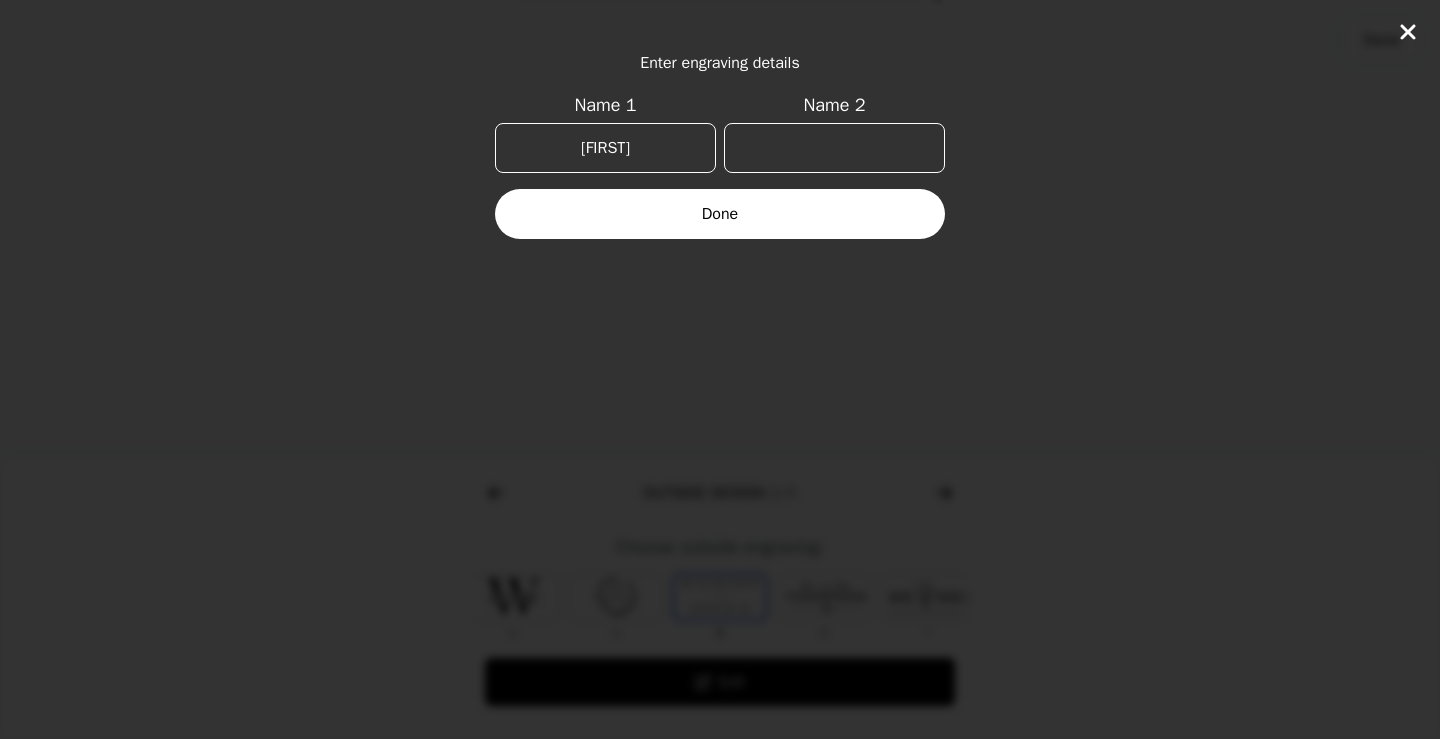 type on "[FIRST]" 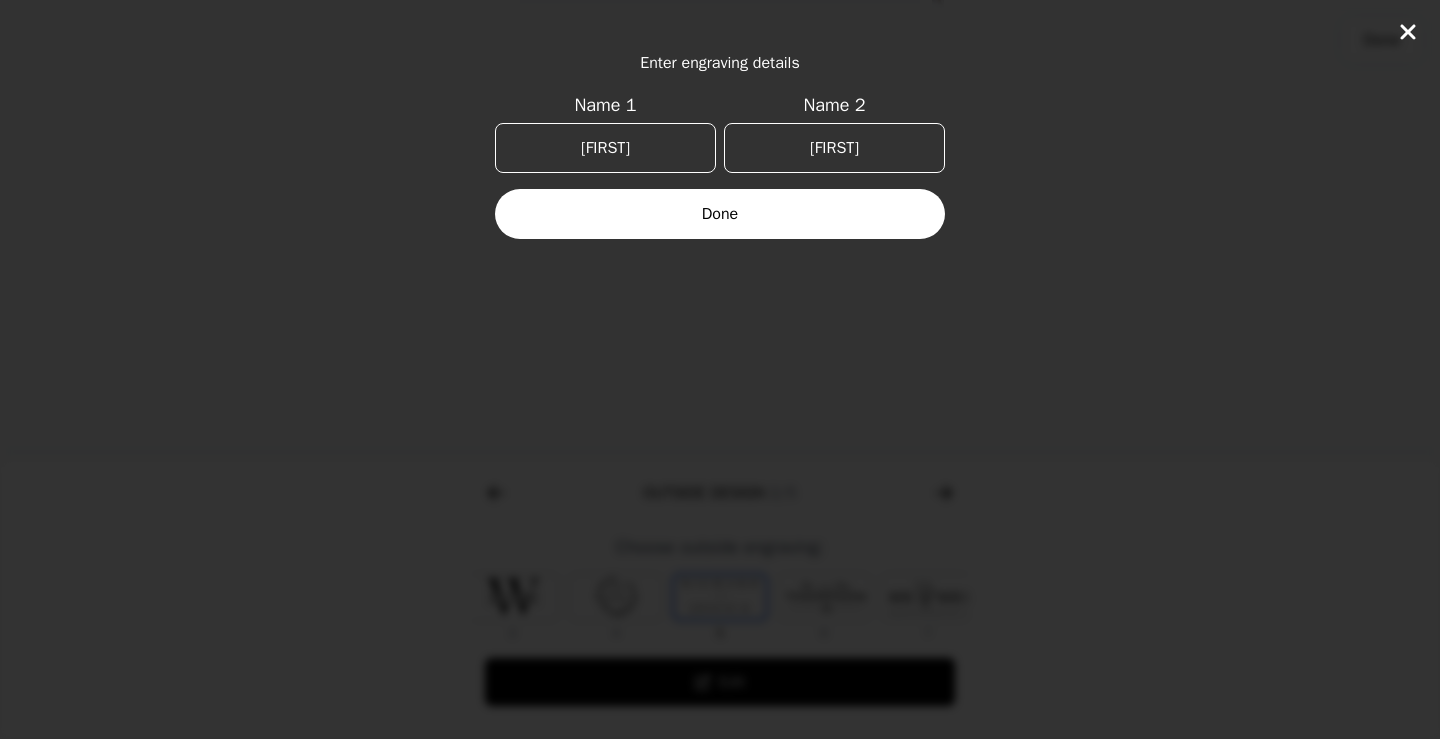 type on "[FIRST]" 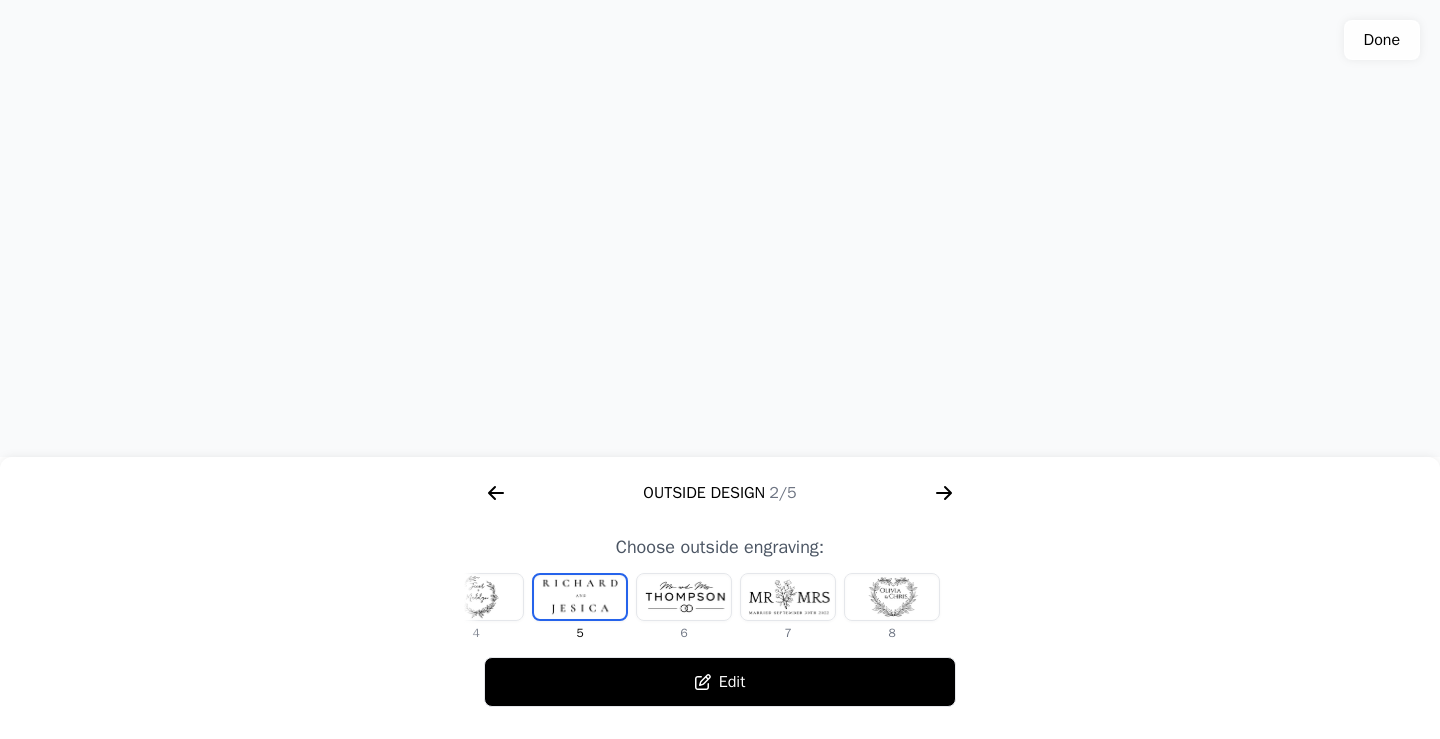 scroll, scrollTop: 0, scrollLeft: 372, axis: horizontal 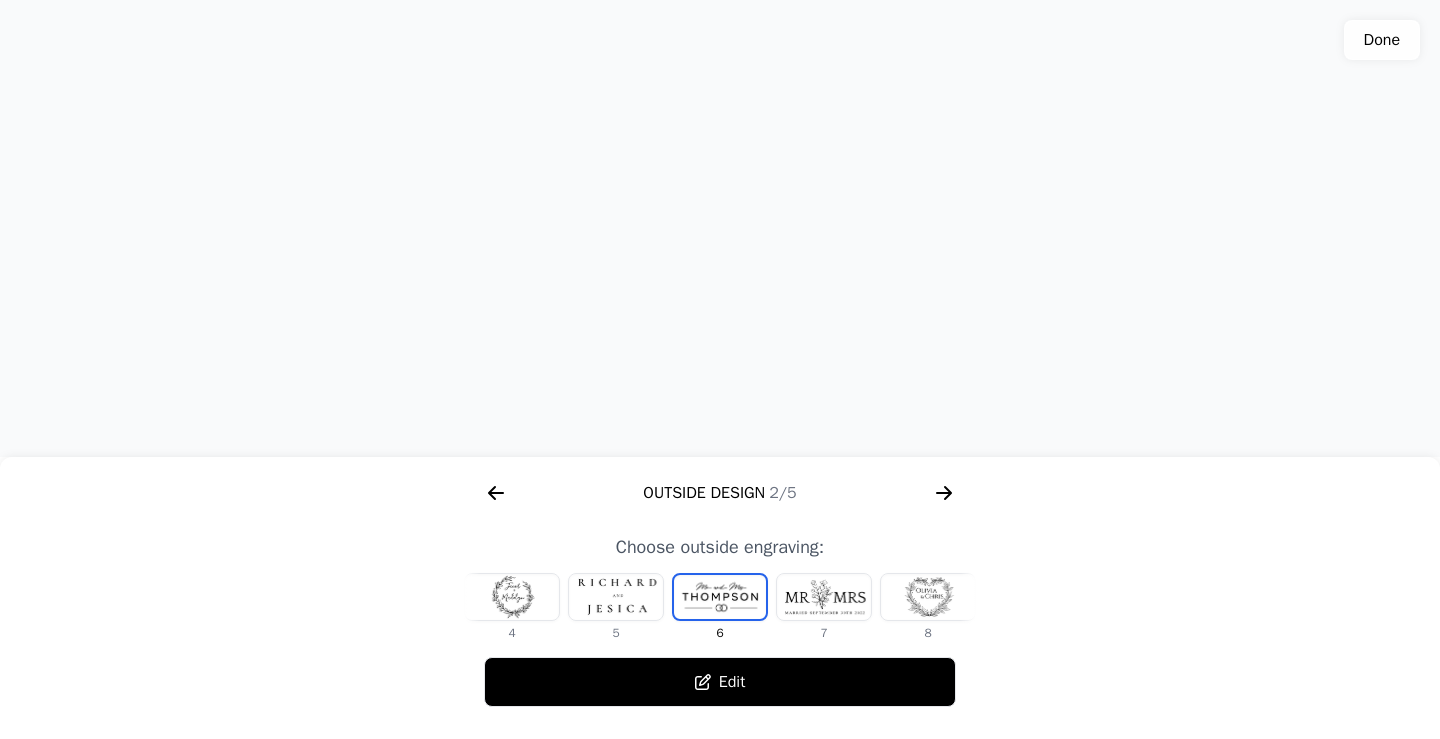 click at bounding box center (616, 597) 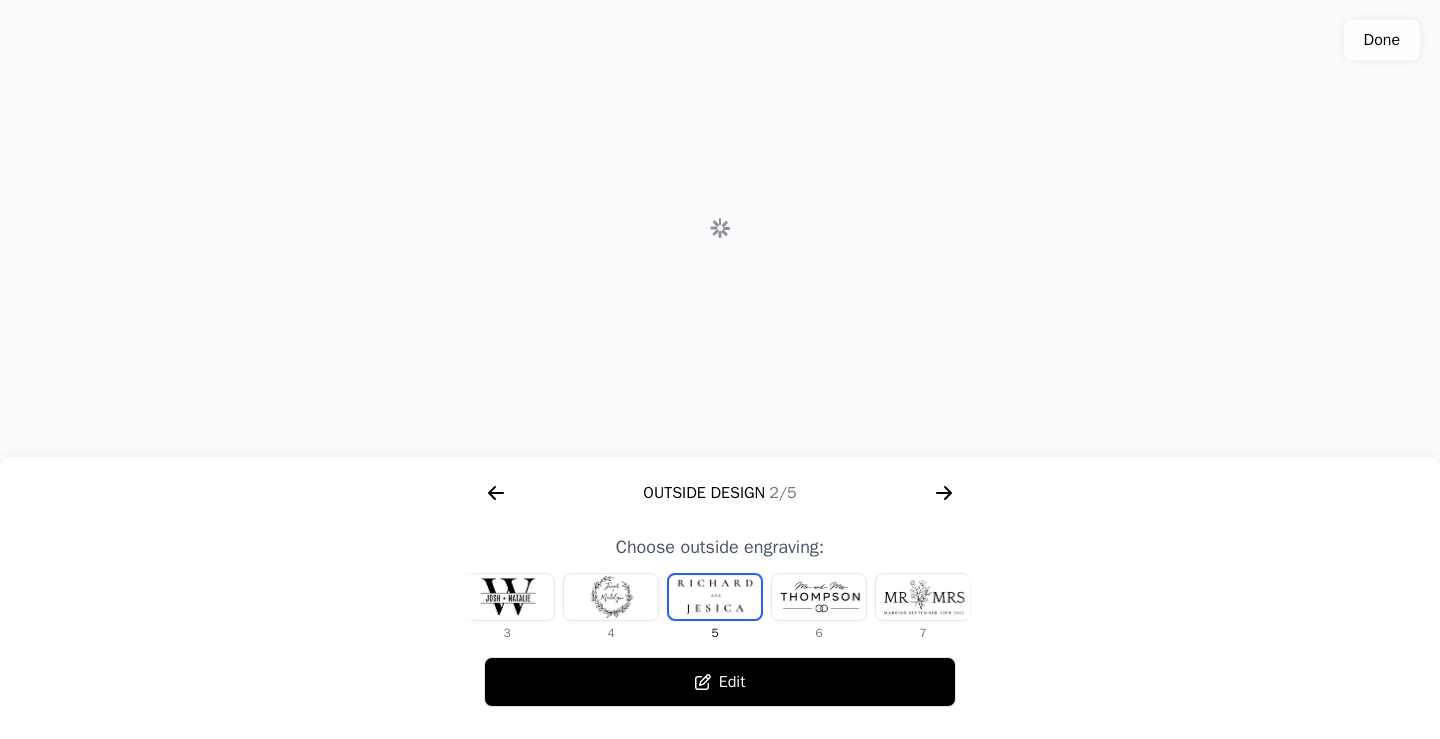 scroll, scrollTop: 0, scrollLeft: 232, axis: horizontal 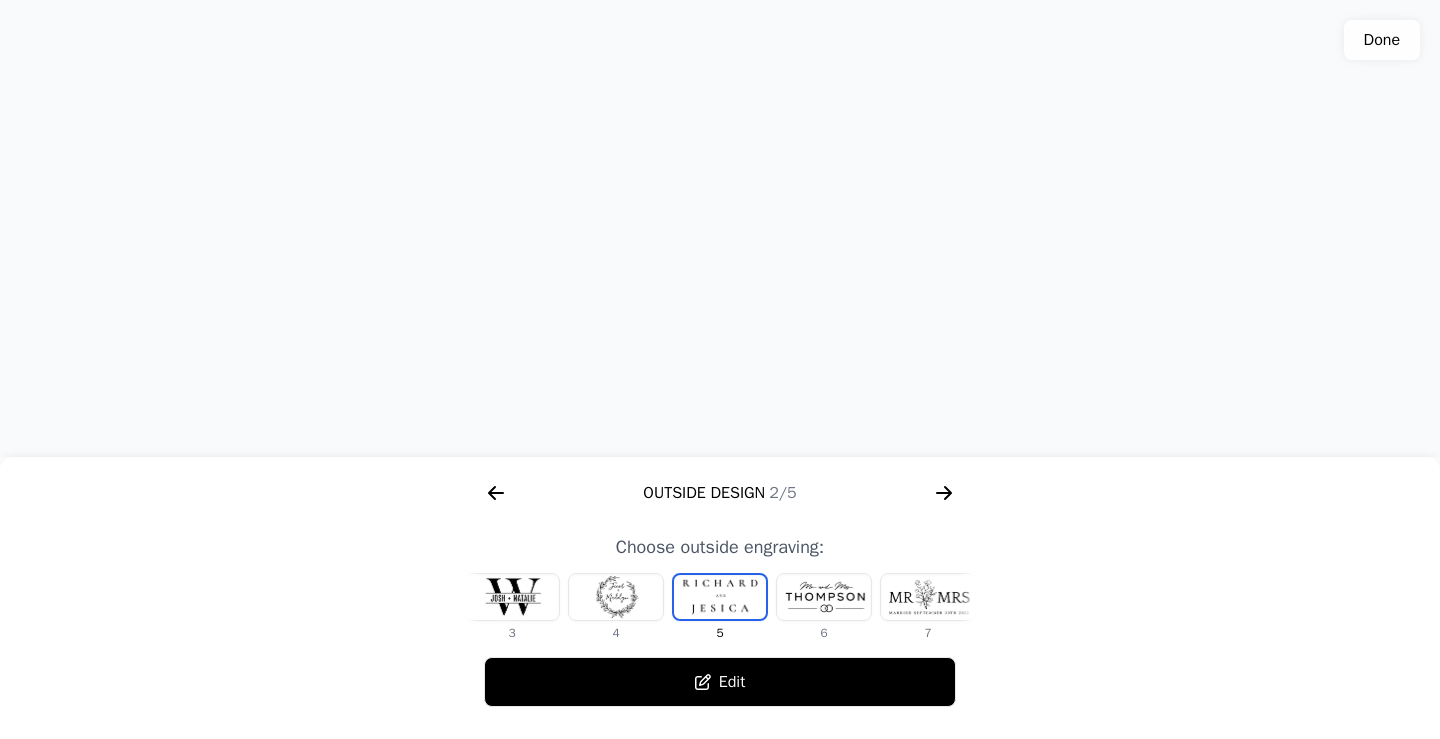 click 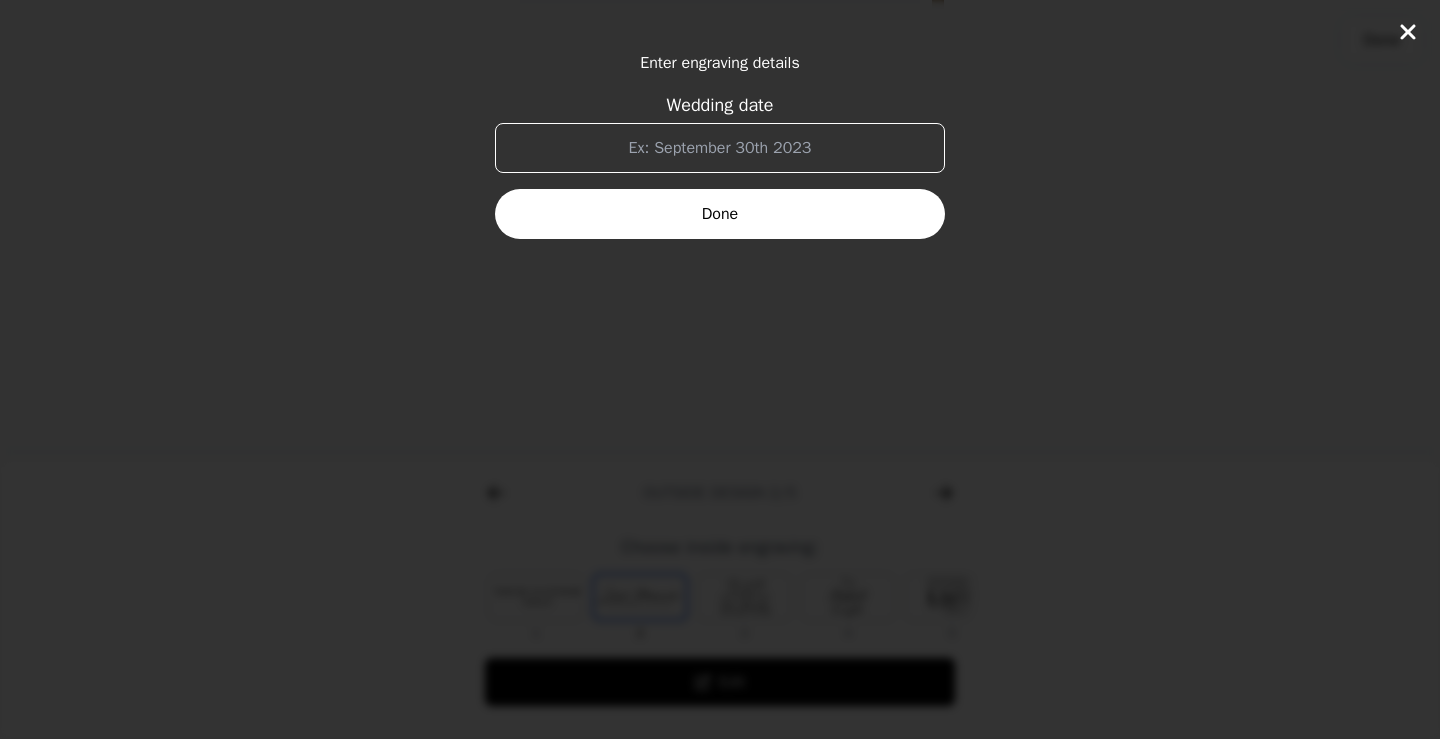 scroll, scrollTop: 0, scrollLeft: 1280, axis: horizontal 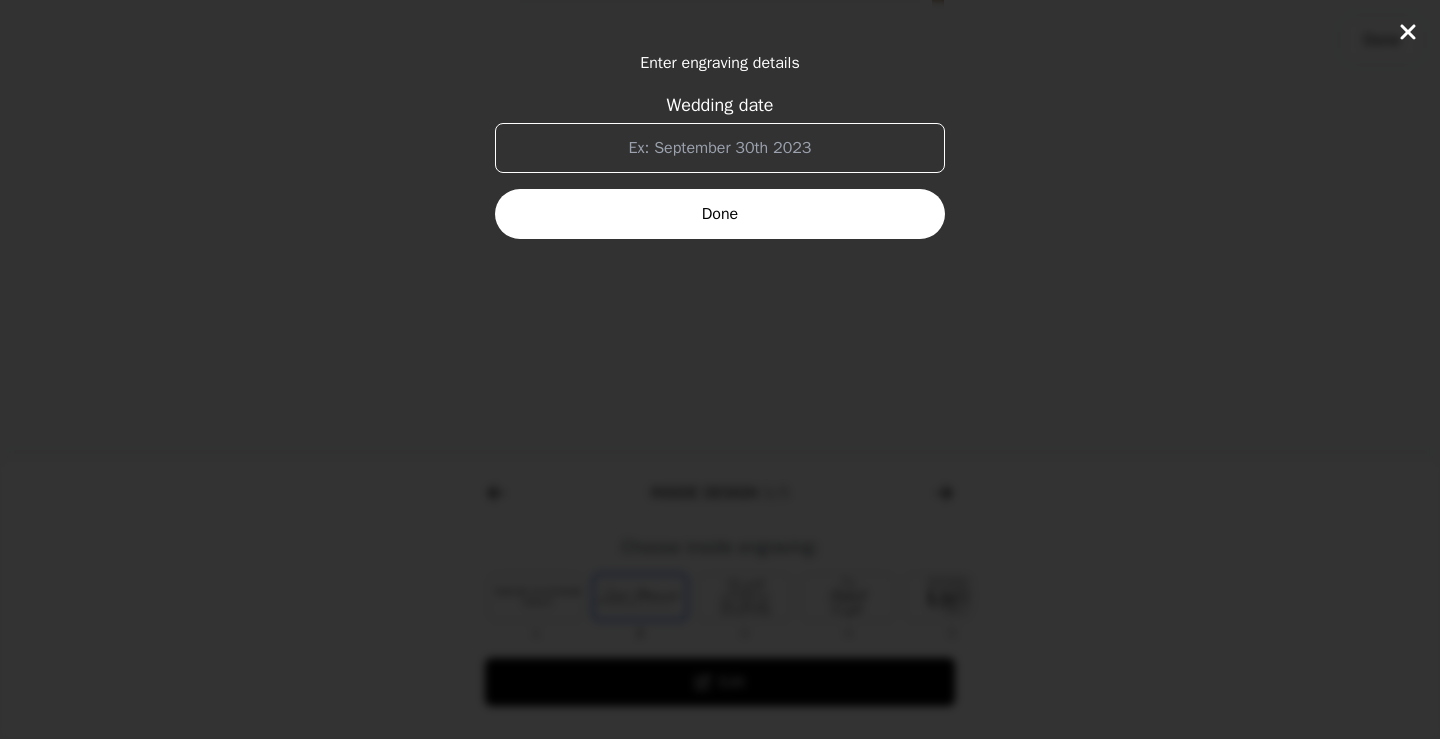 click on "Wedding date" at bounding box center (720, 148) 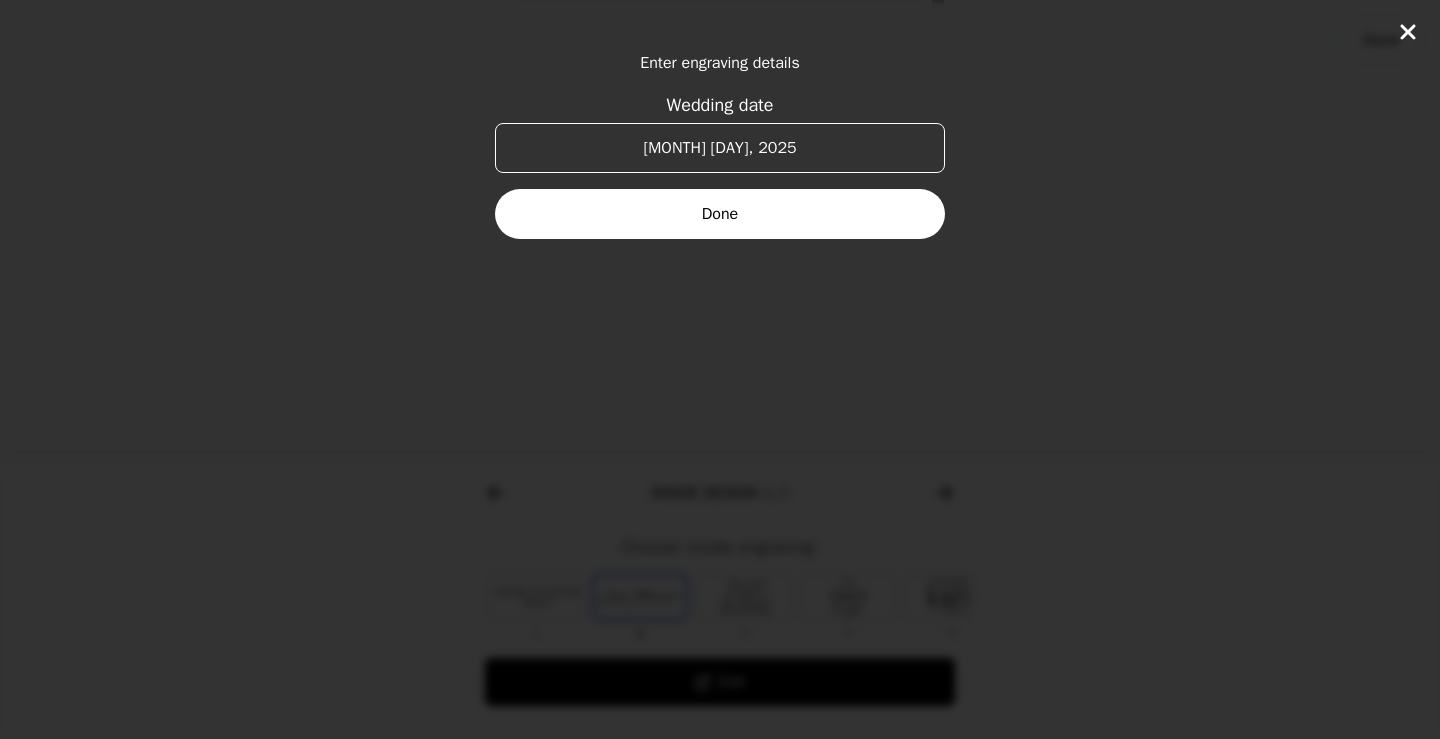 type on "[MONTH] [DAY], 2025" 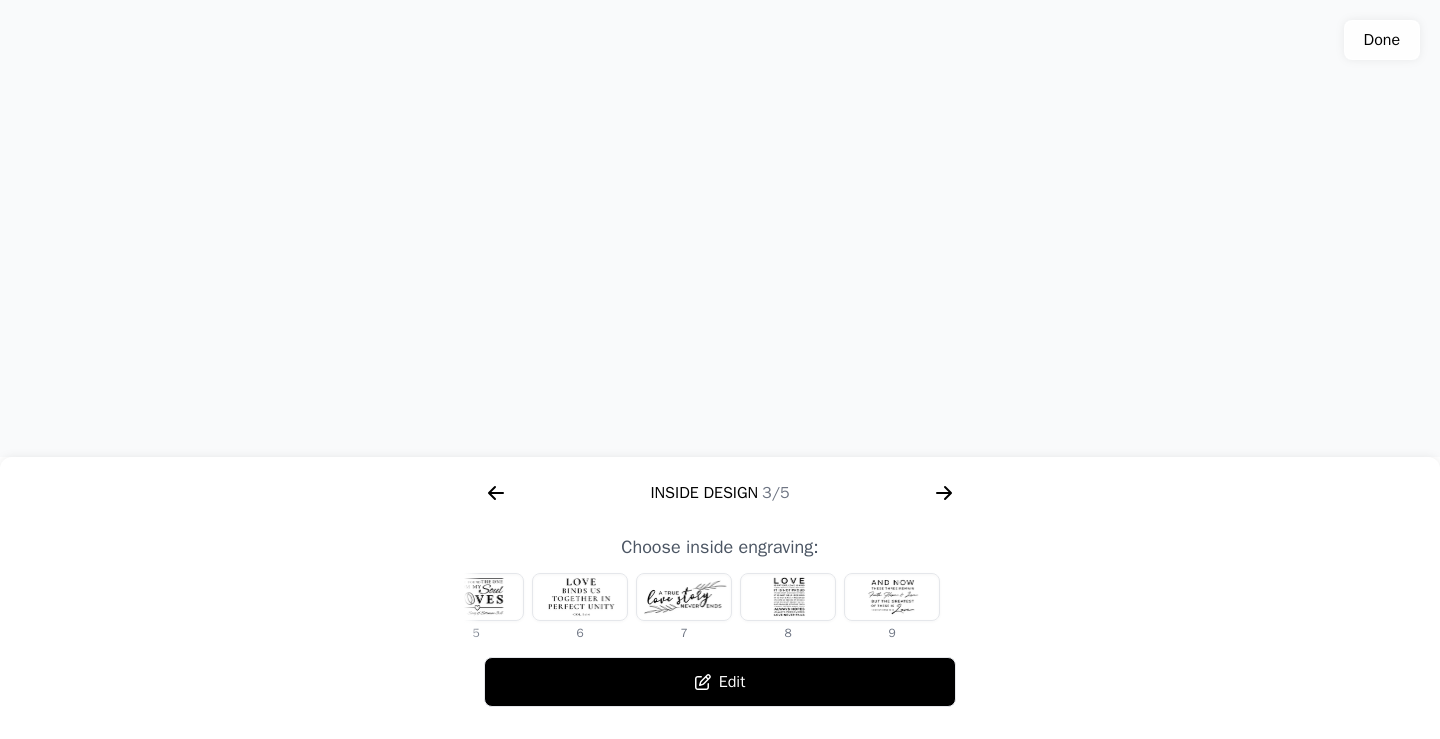 scroll, scrollTop: 0, scrollLeft: 476, axis: horizontal 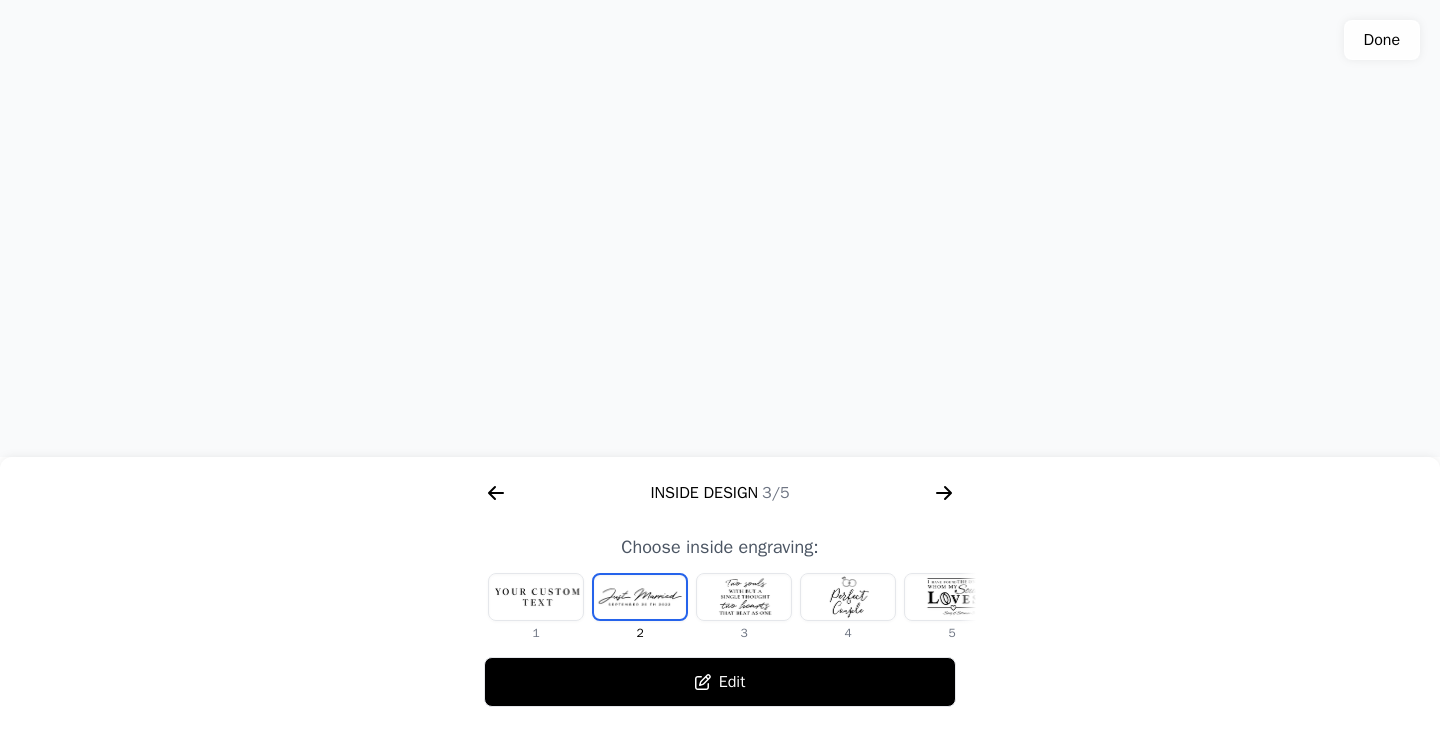 click at bounding box center (536, 597) 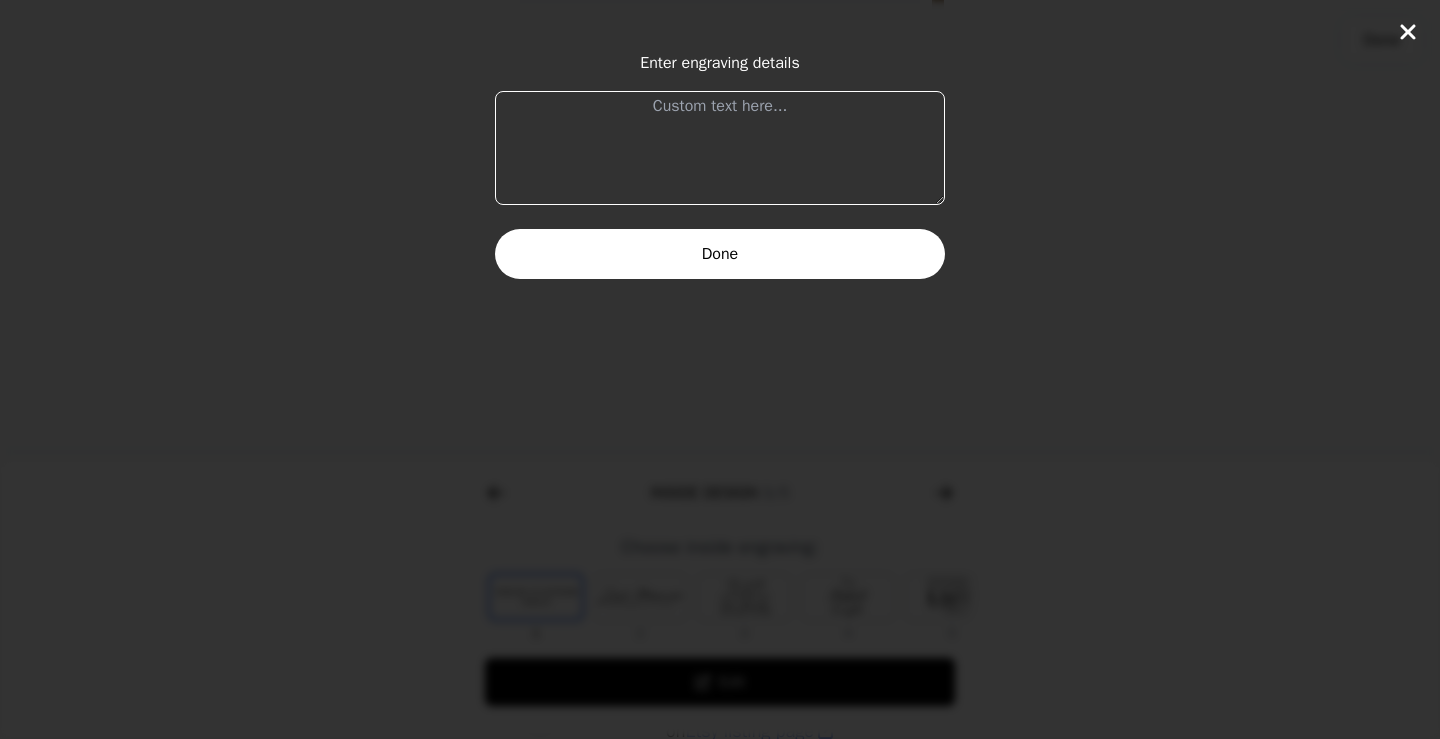scroll, scrollTop: 0, scrollLeft: 0, axis: both 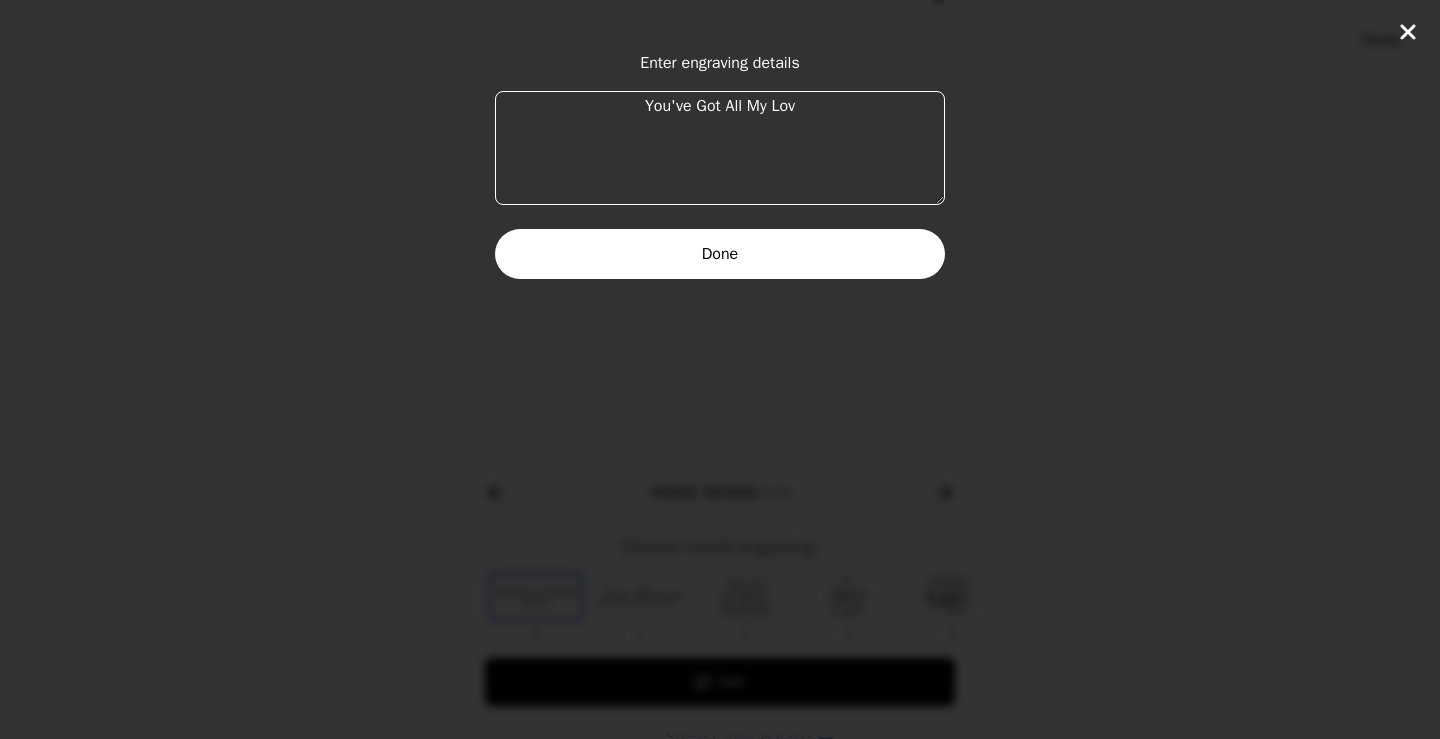 type on "You've Got All My Love" 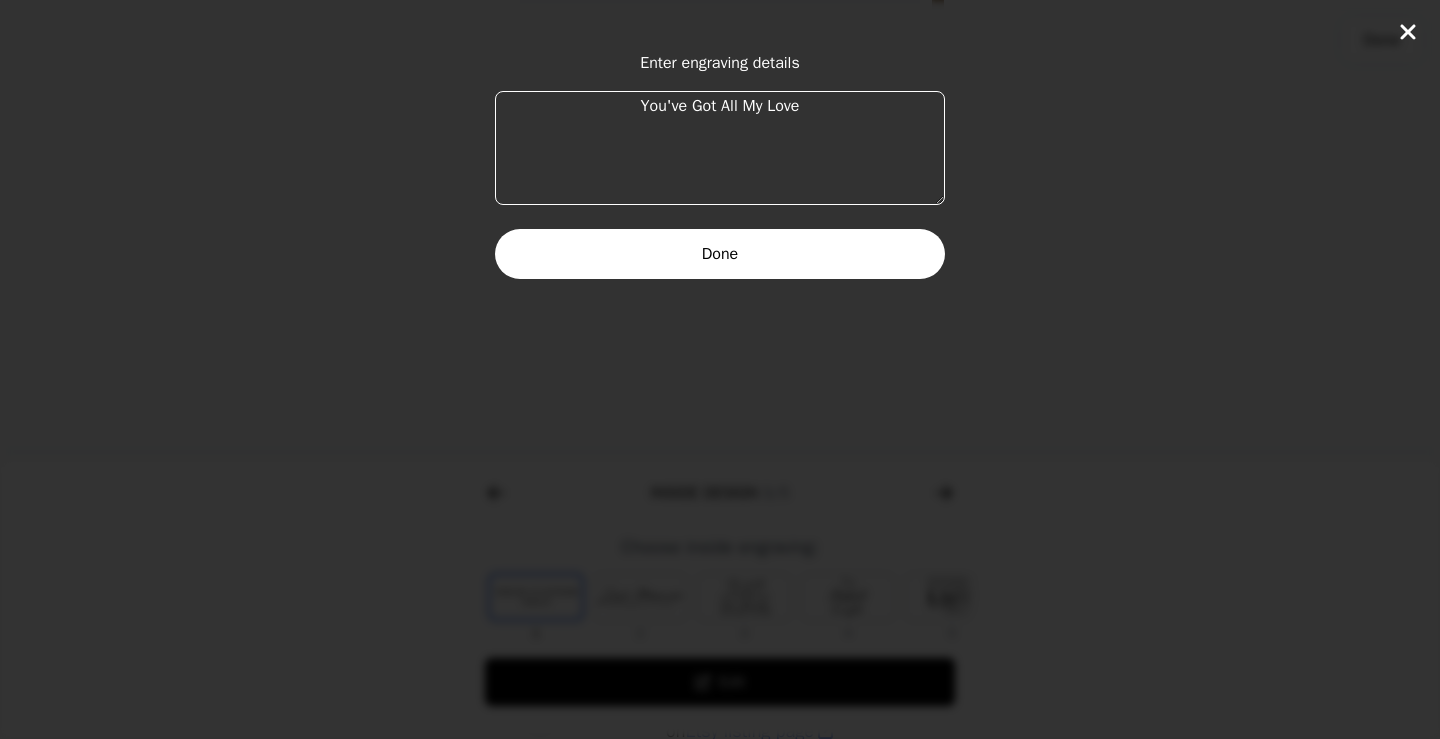 click on "Done" at bounding box center (720, 254) 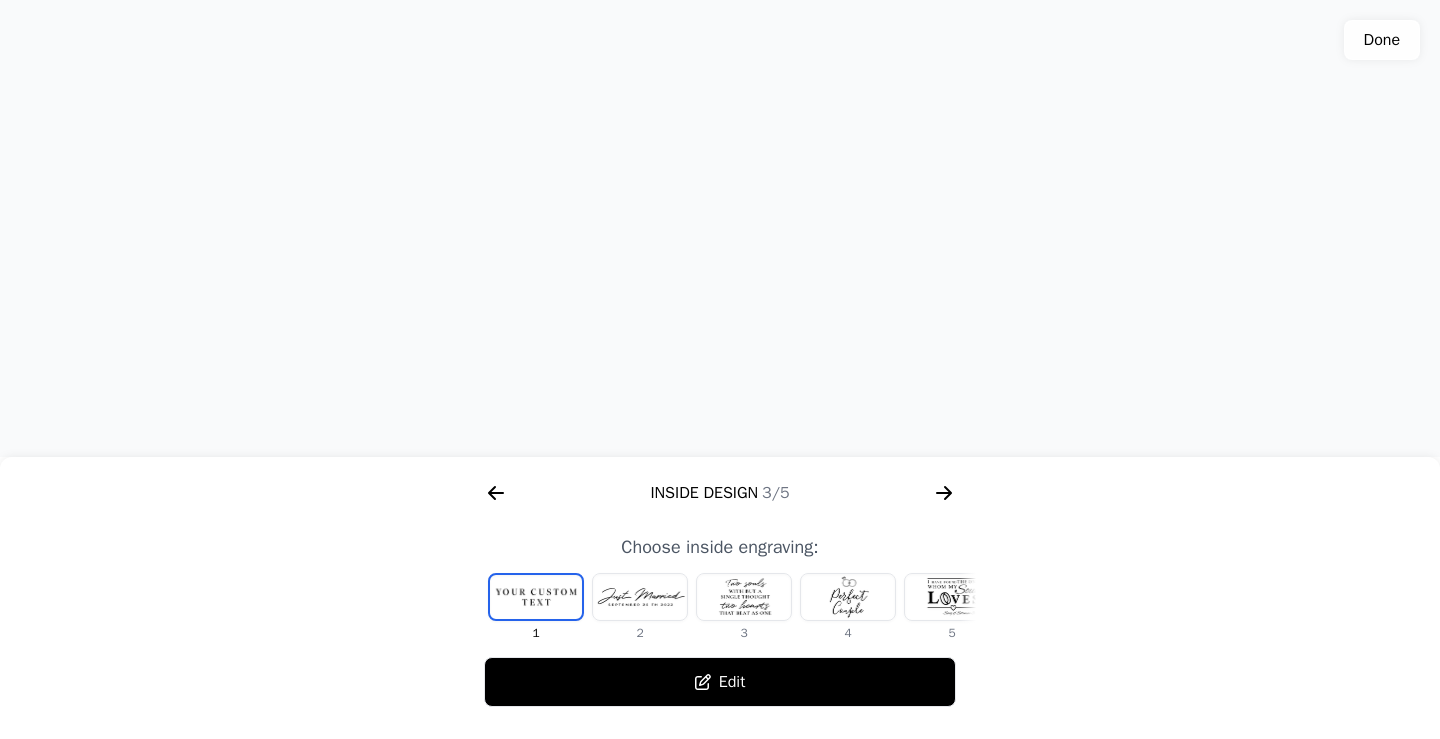 click at bounding box center [536, 597] 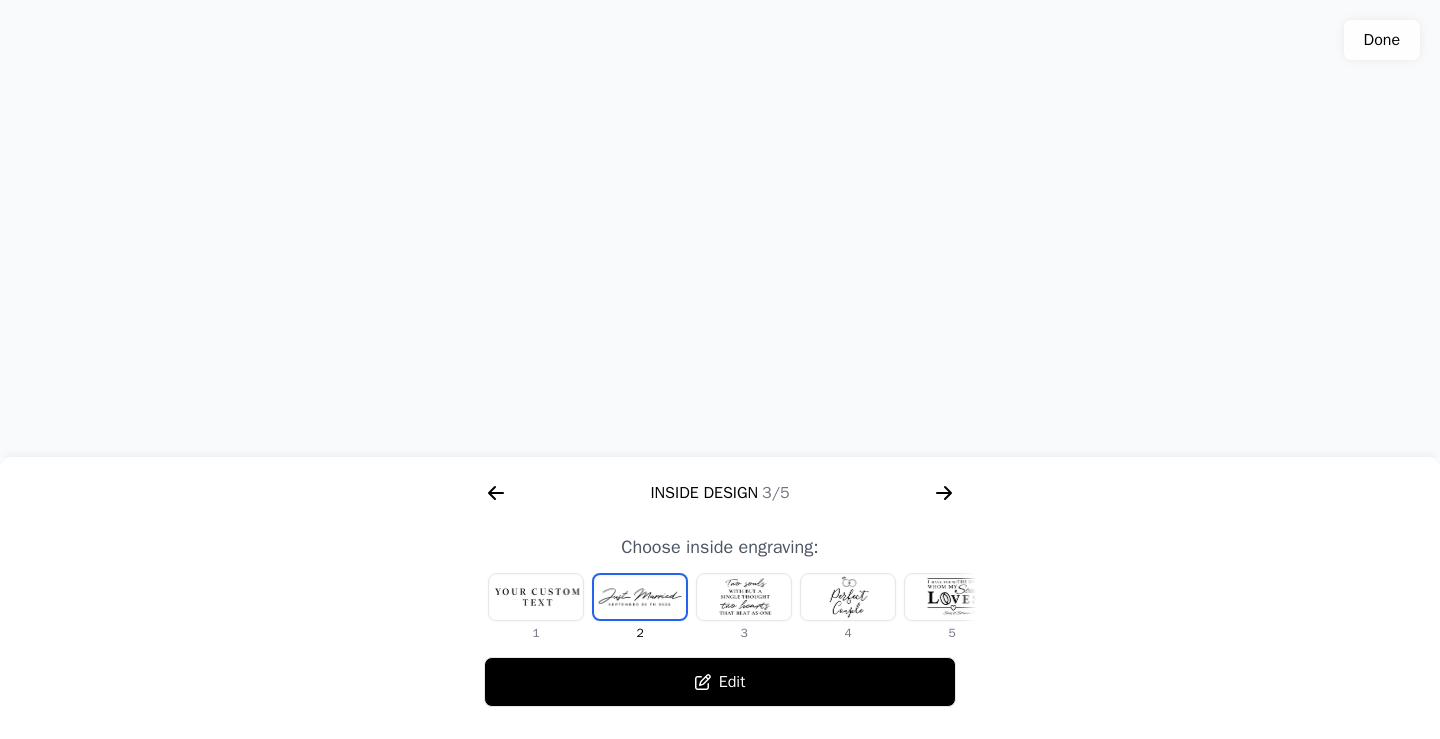 click at bounding box center (536, 597) 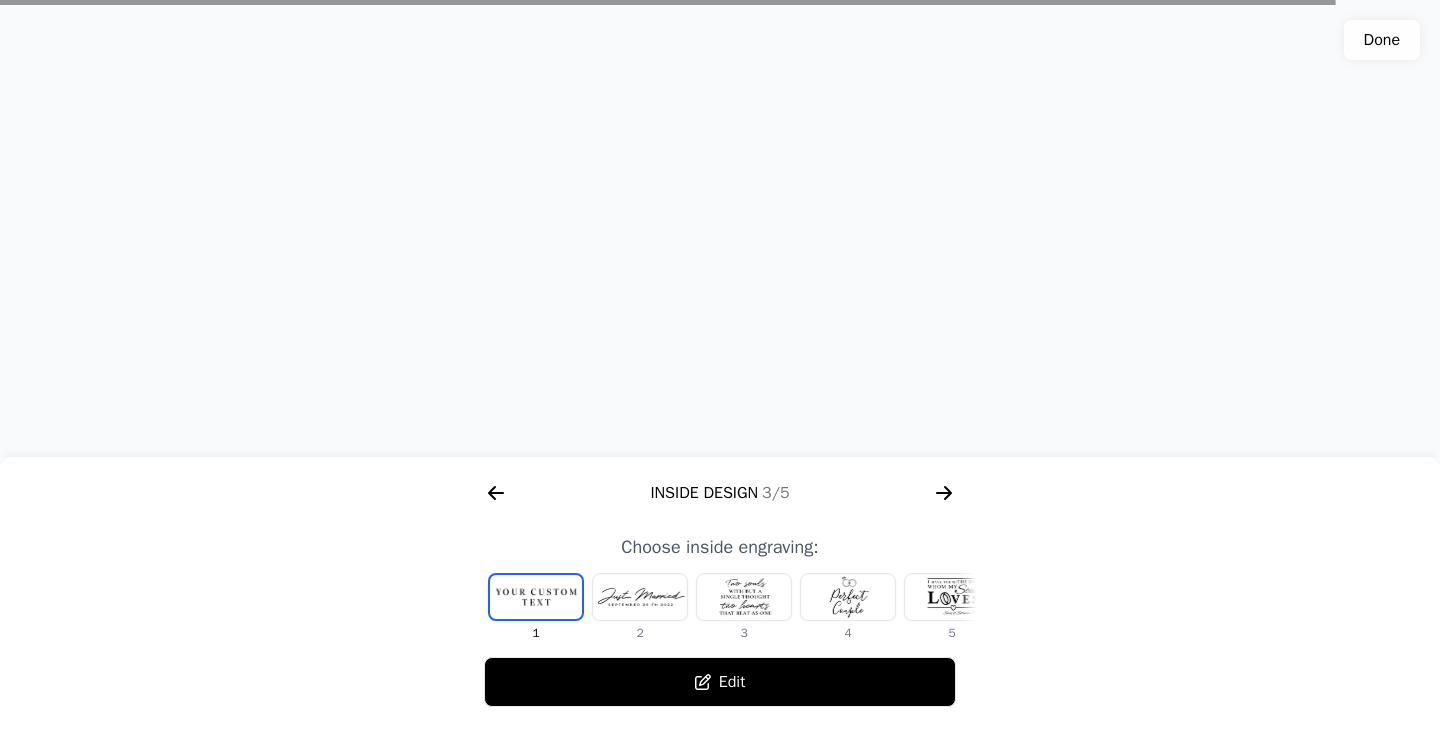 click on "Edit" at bounding box center [720, 682] 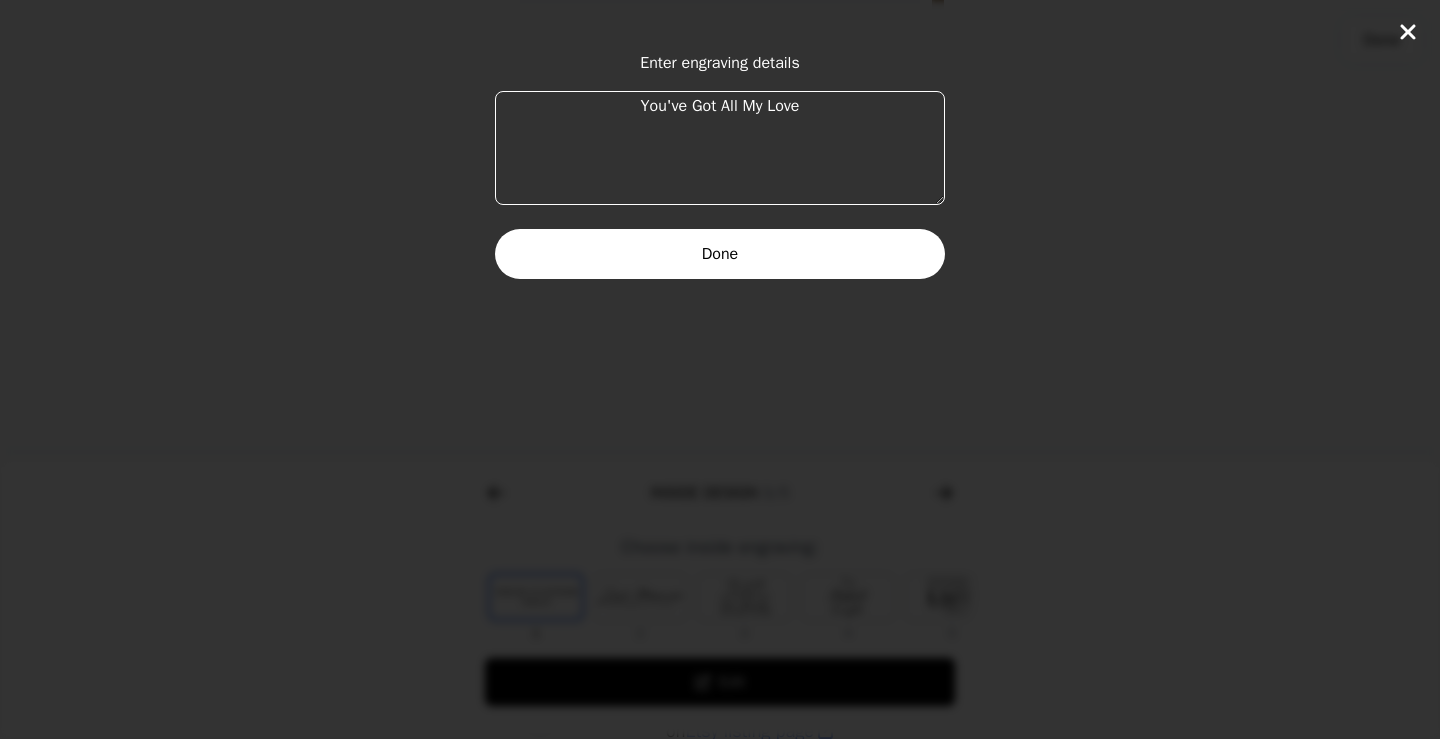 click on "You've Got All My Love" at bounding box center [720, 148] 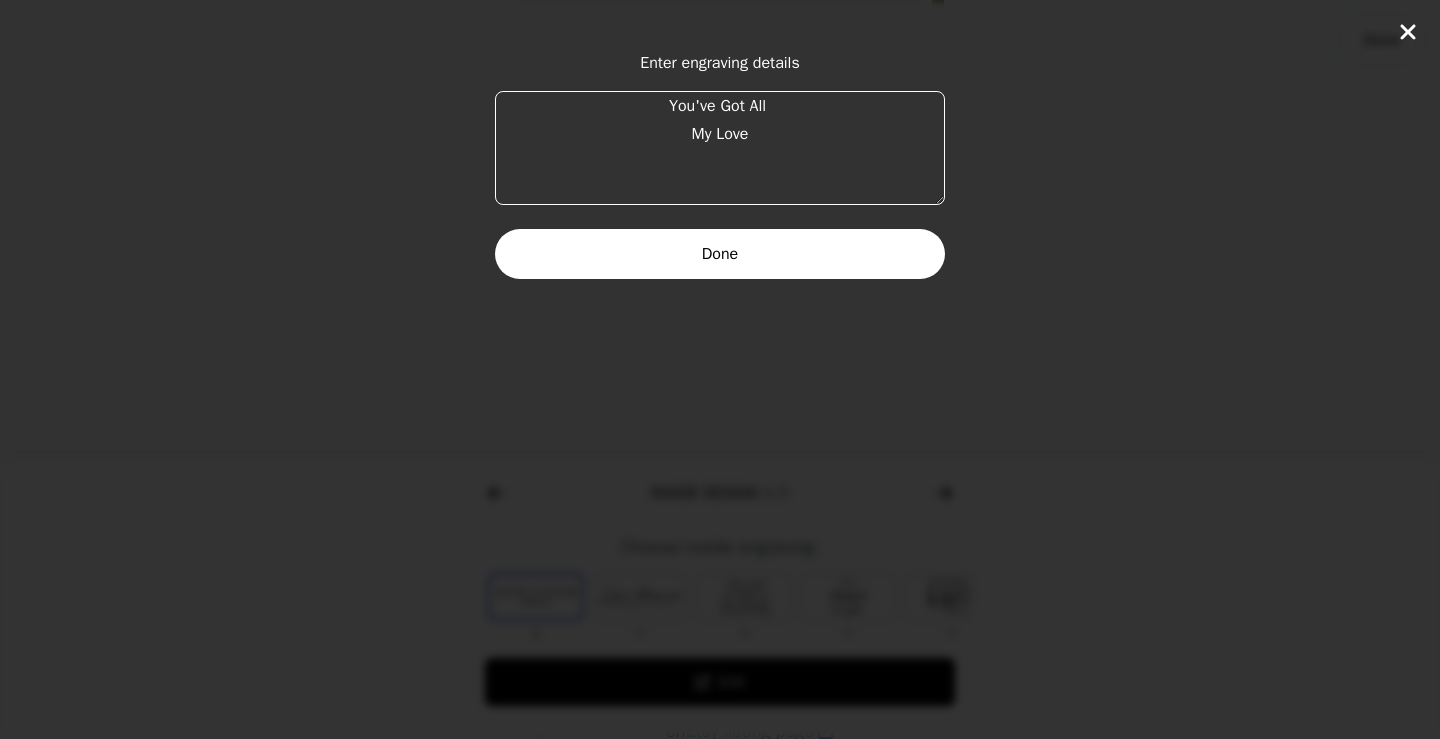 type on "You've Got All
My Love" 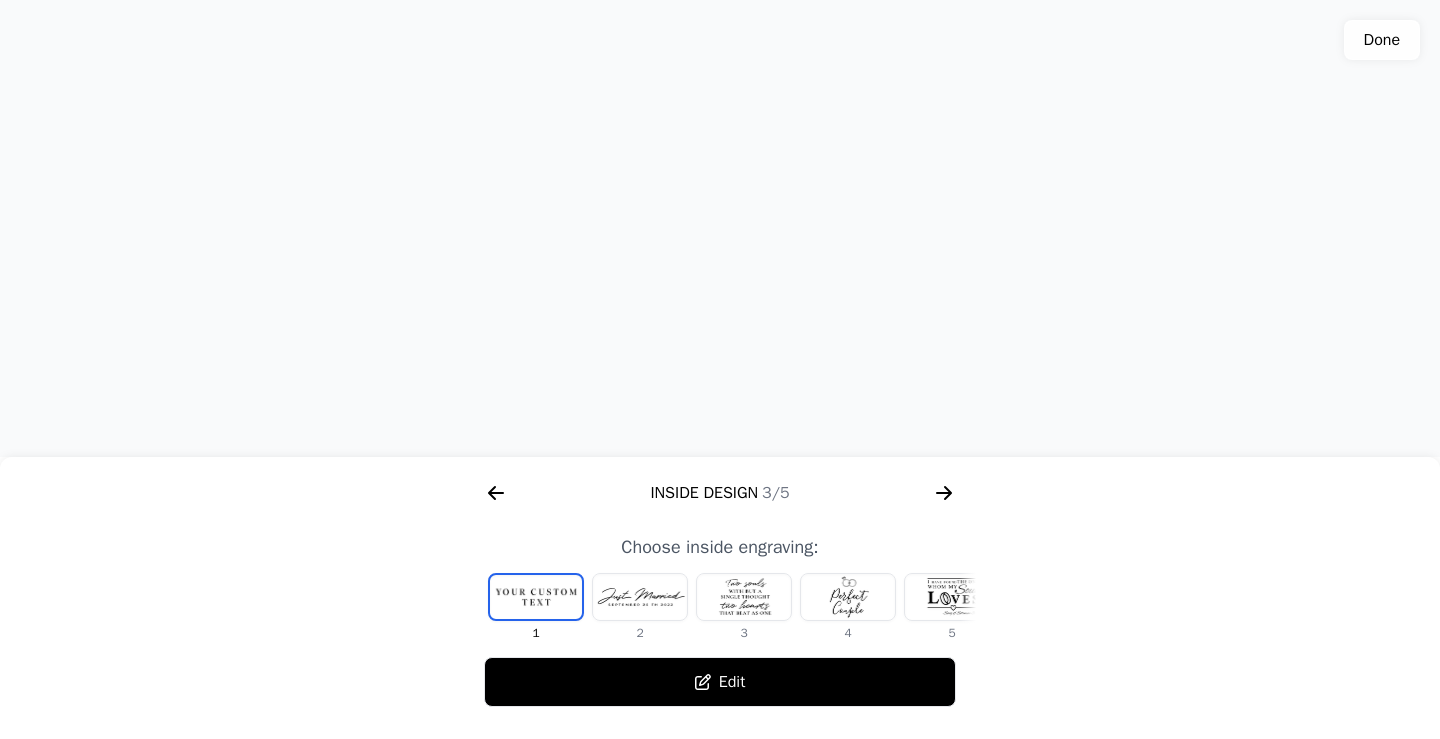 click 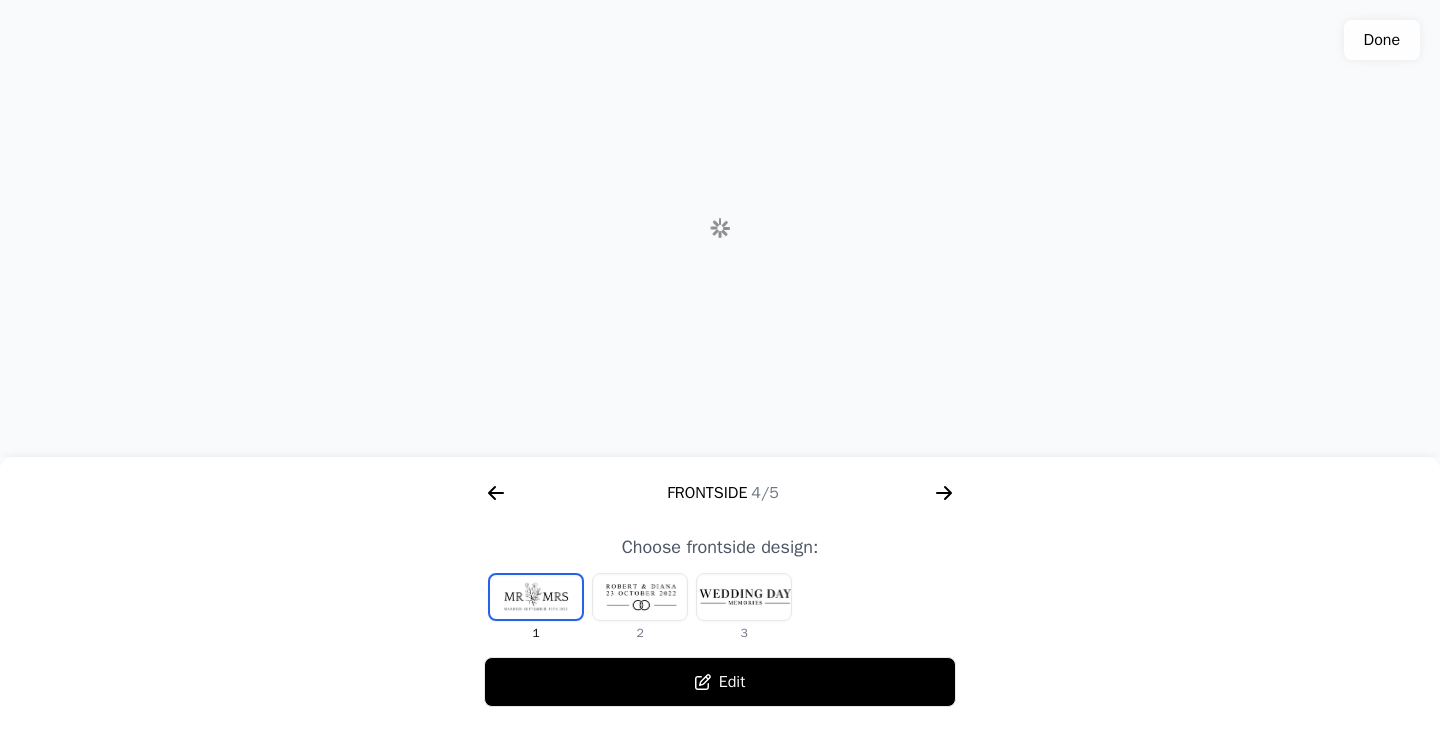 scroll, scrollTop: 0, scrollLeft: 1792, axis: horizontal 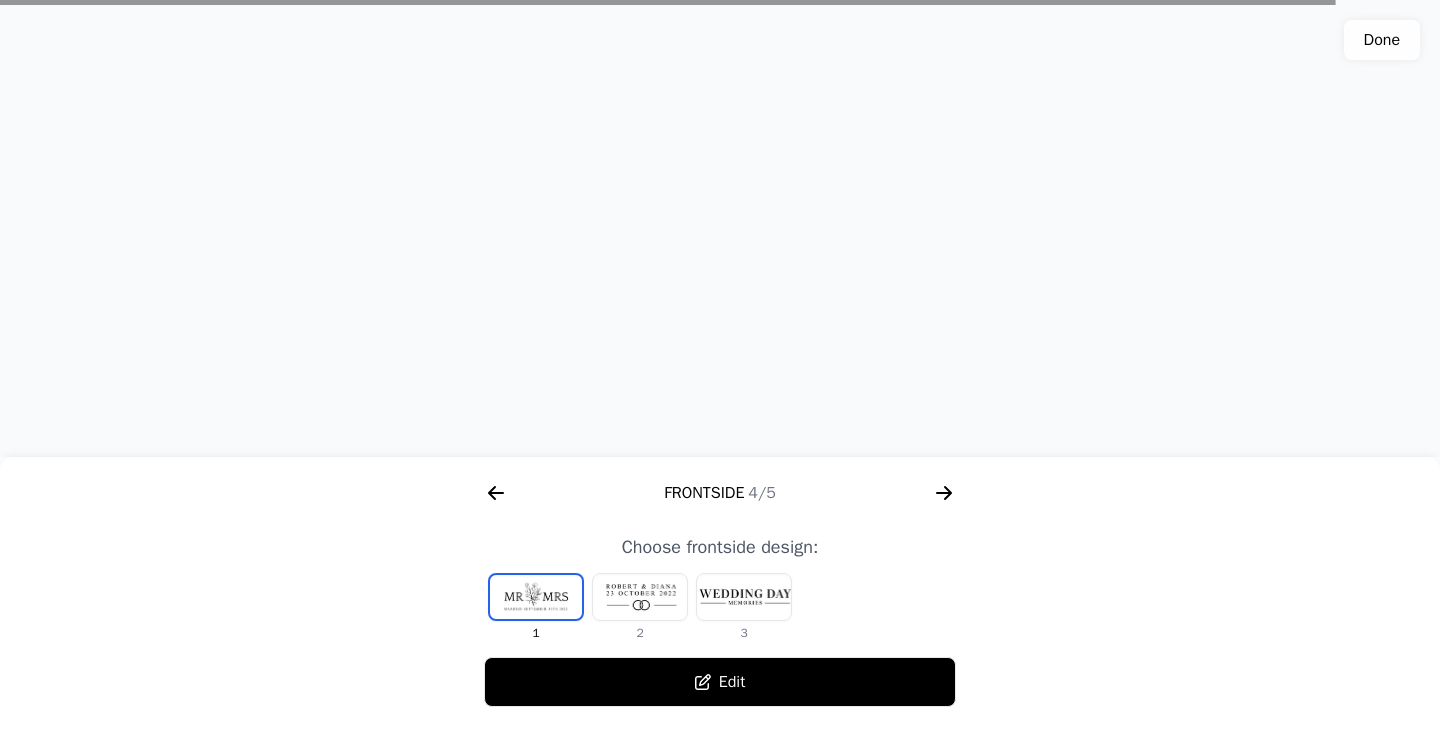 click at bounding box center (640, 597) 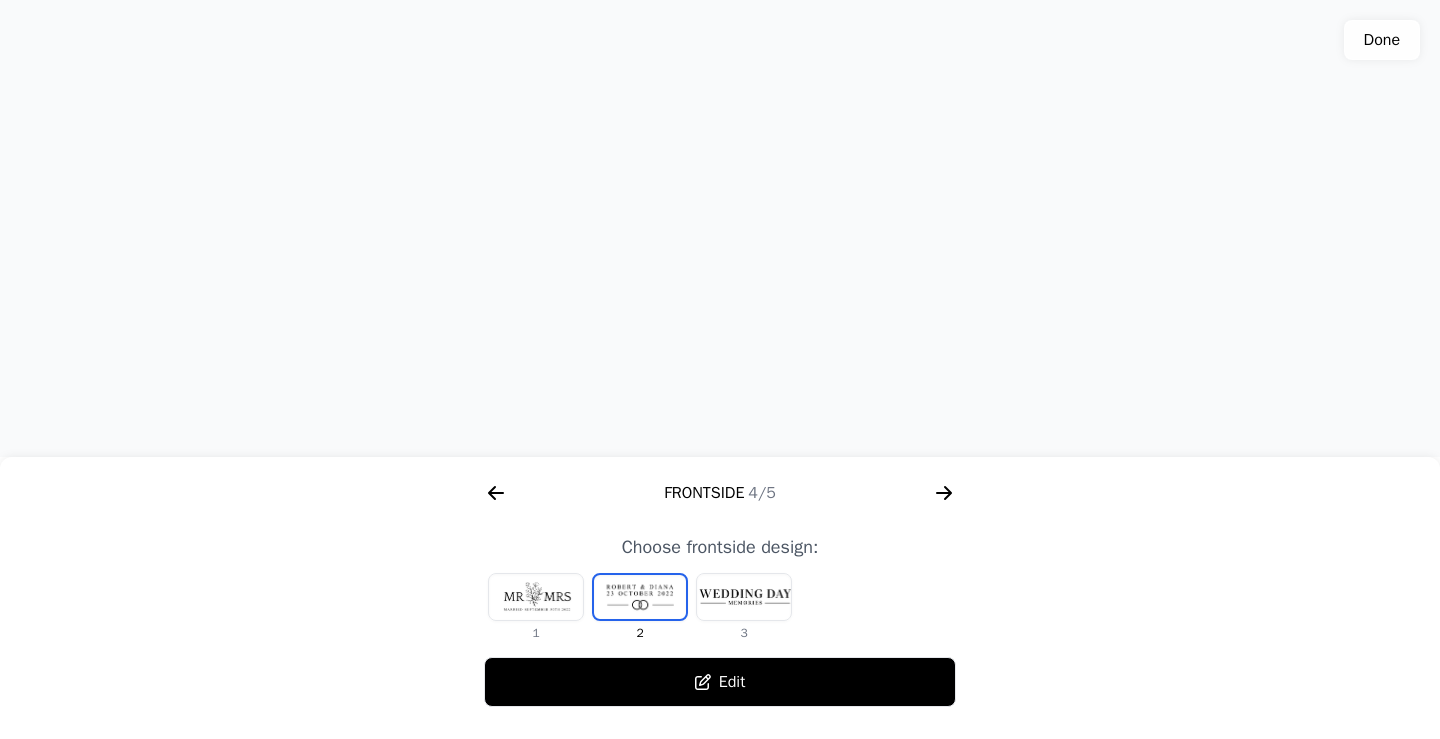 click 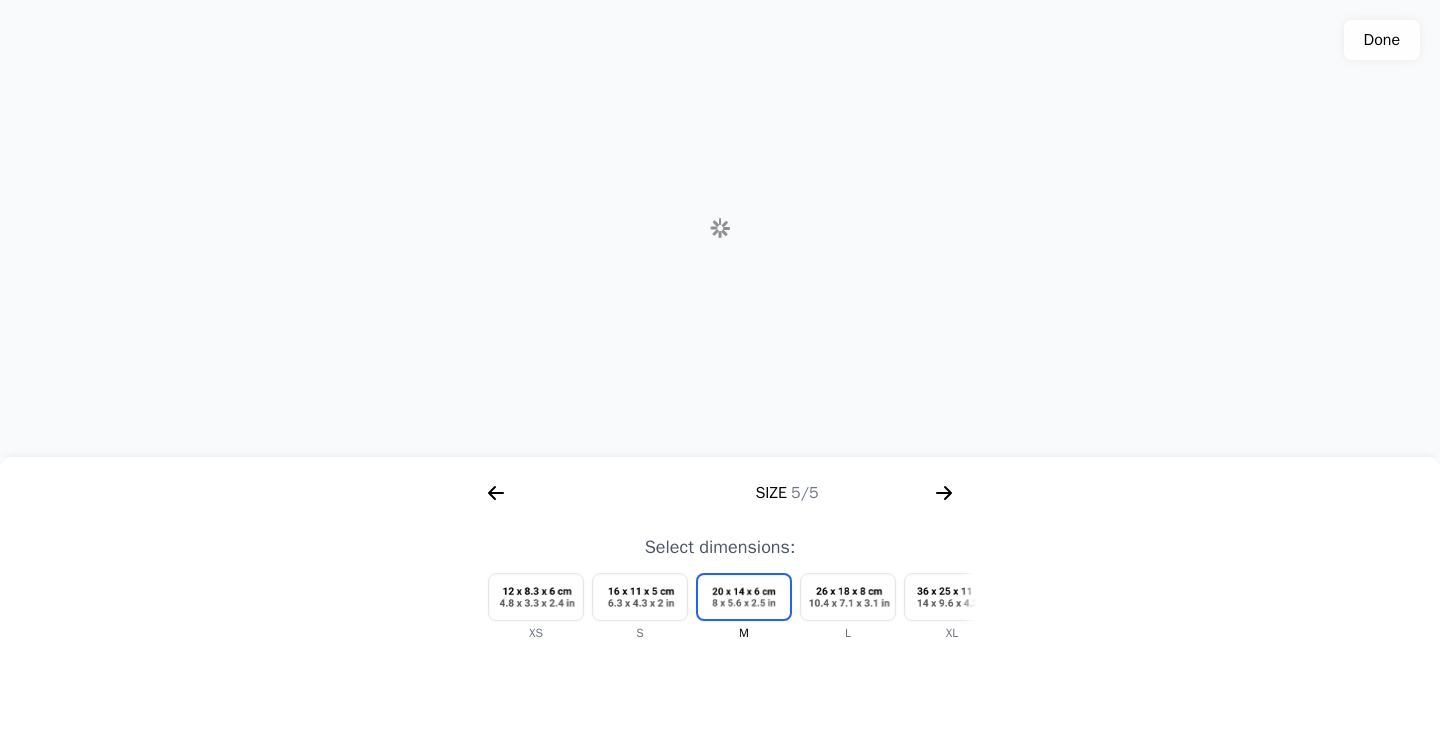 scroll, scrollTop: 0, scrollLeft: 2304, axis: horizontal 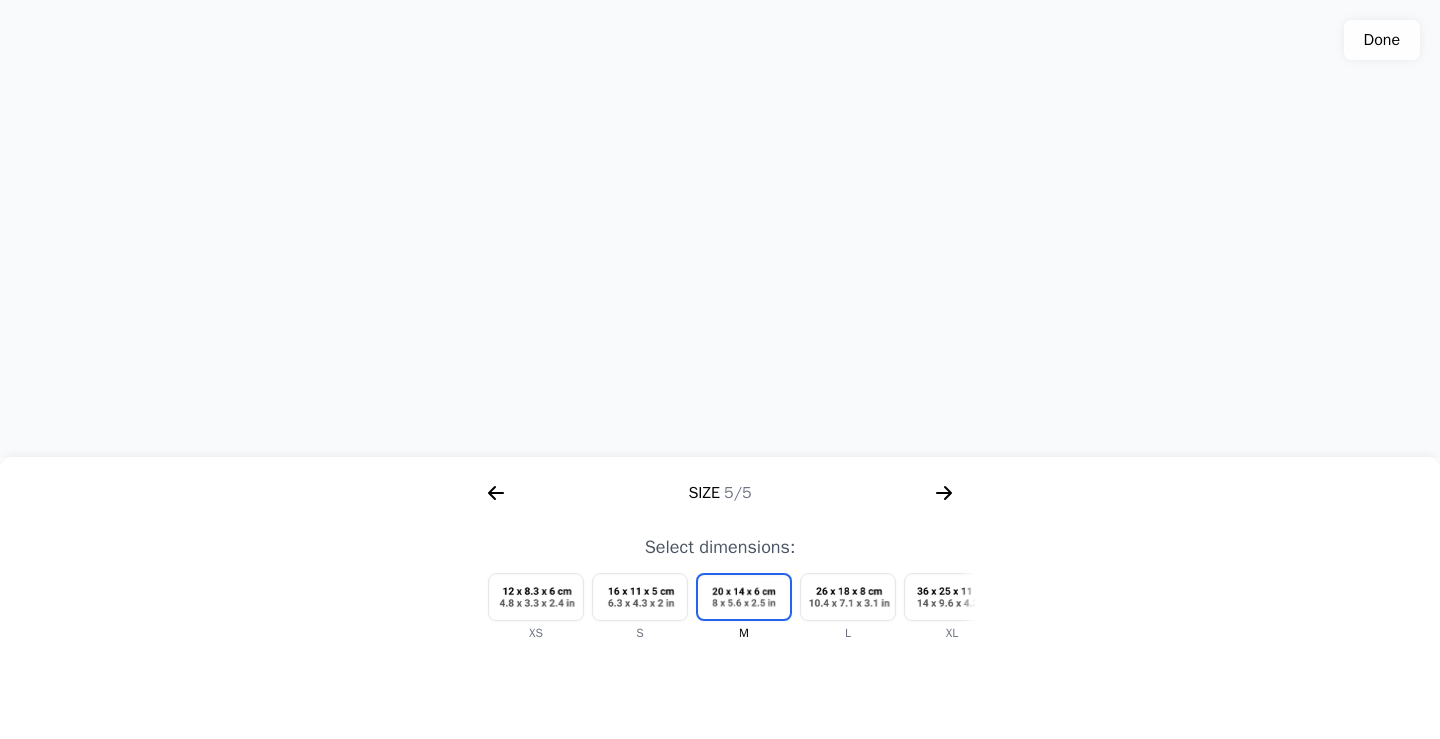 click at bounding box center (848, 597) 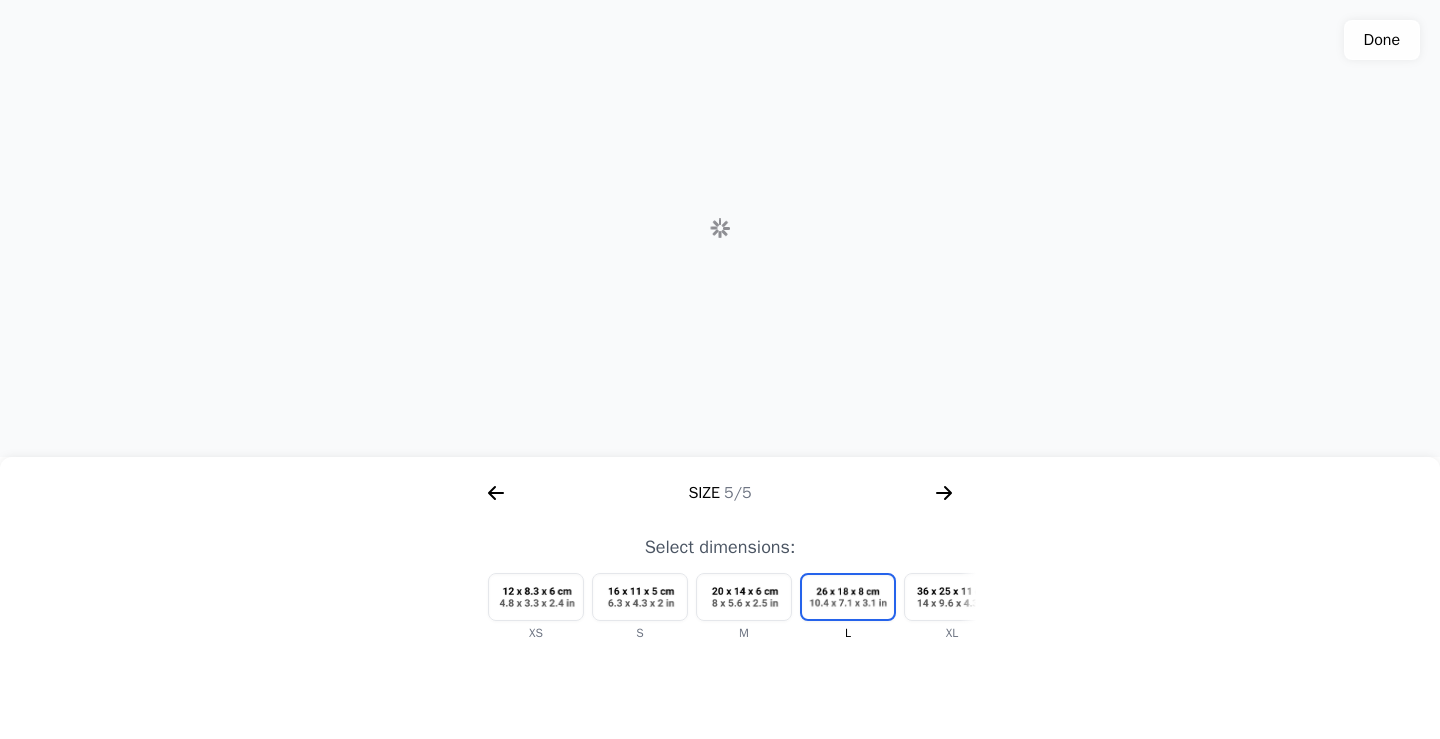 scroll, scrollTop: 0, scrollLeft: 60, axis: horizontal 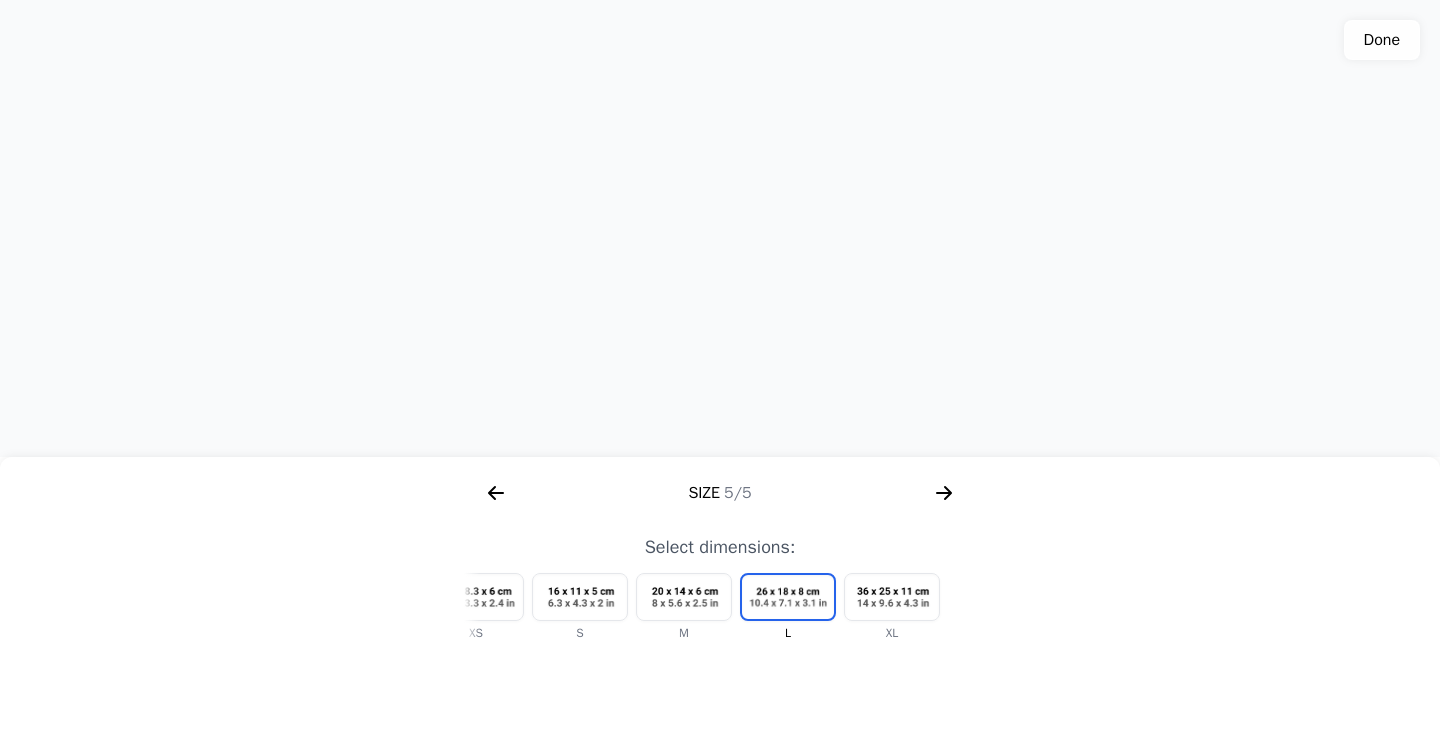 click at bounding box center (684, 597) 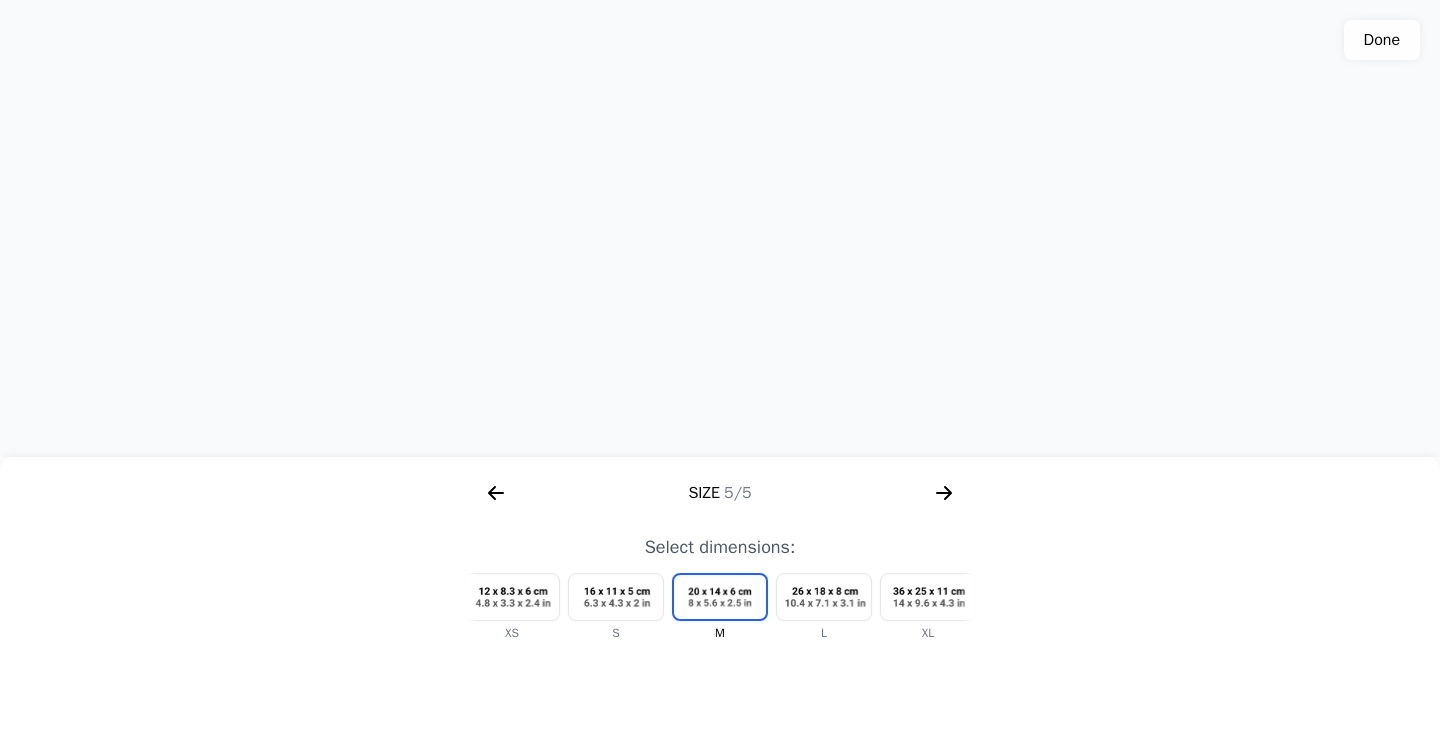 click at bounding box center [824, 597] 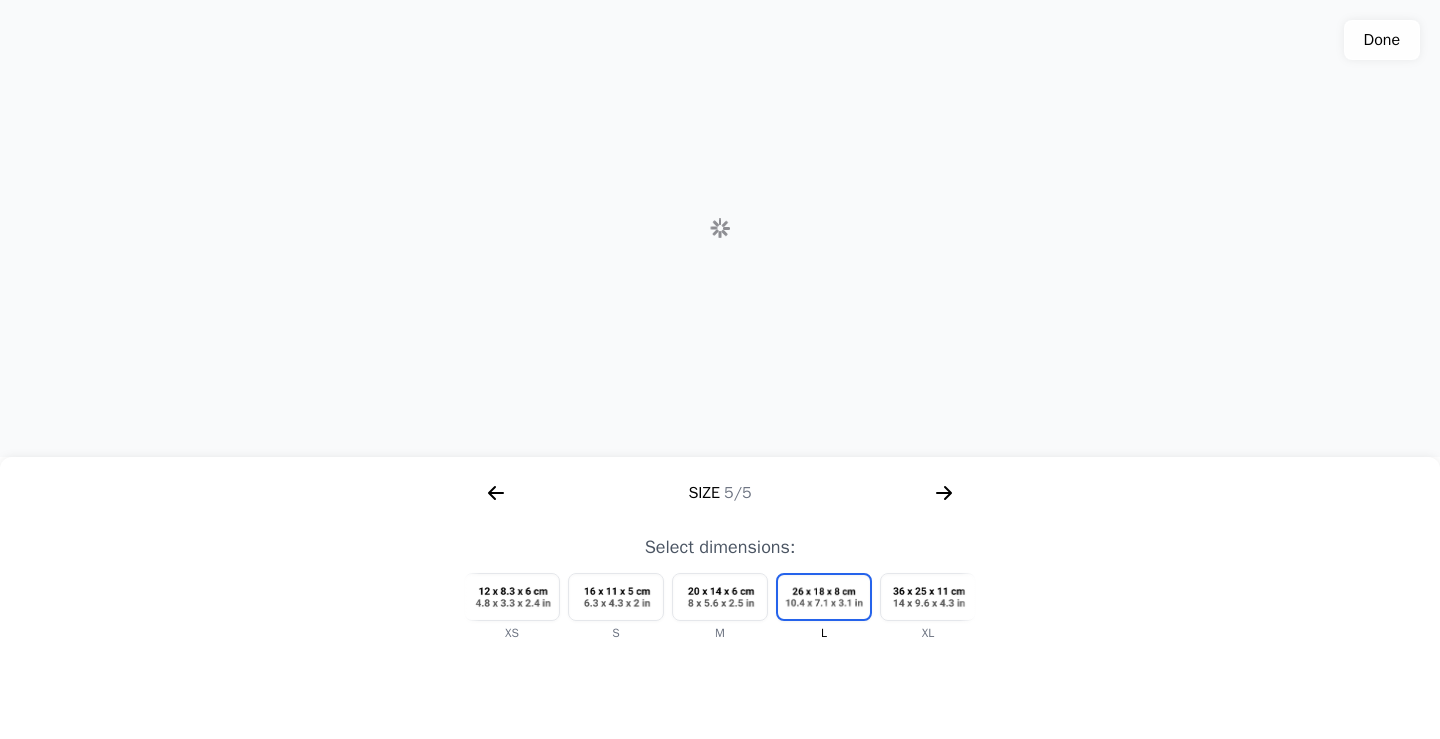 scroll, scrollTop: 0, scrollLeft: 60, axis: horizontal 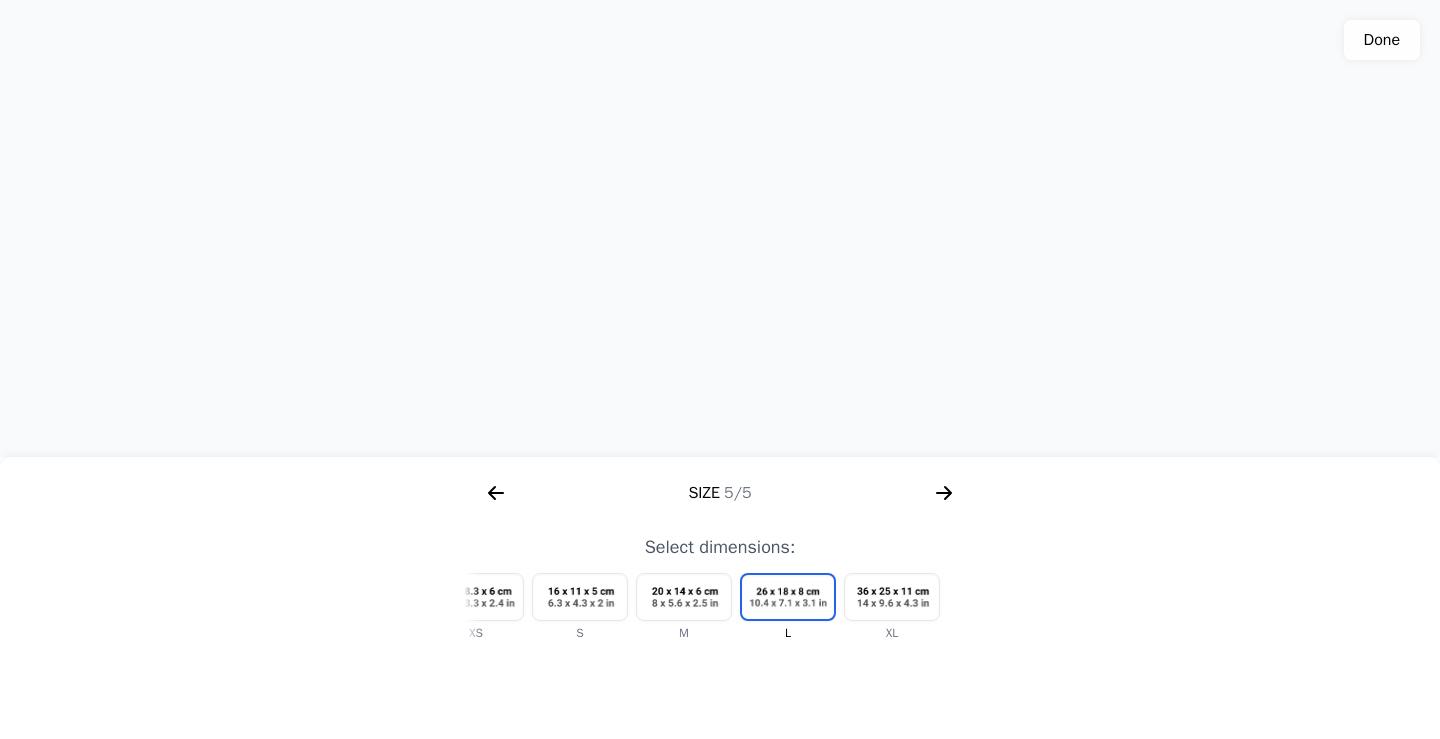 click at bounding box center [684, 597] 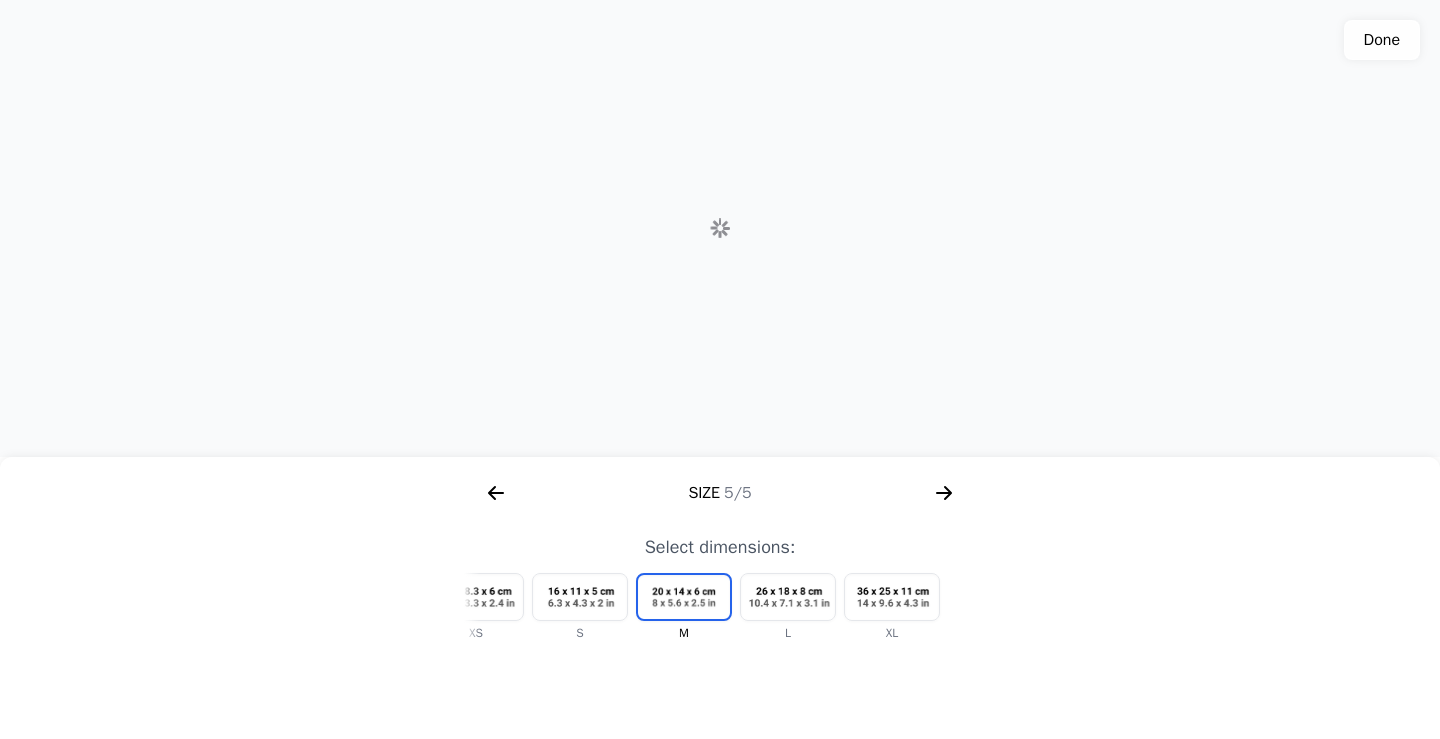scroll, scrollTop: 0, scrollLeft: 24, axis: horizontal 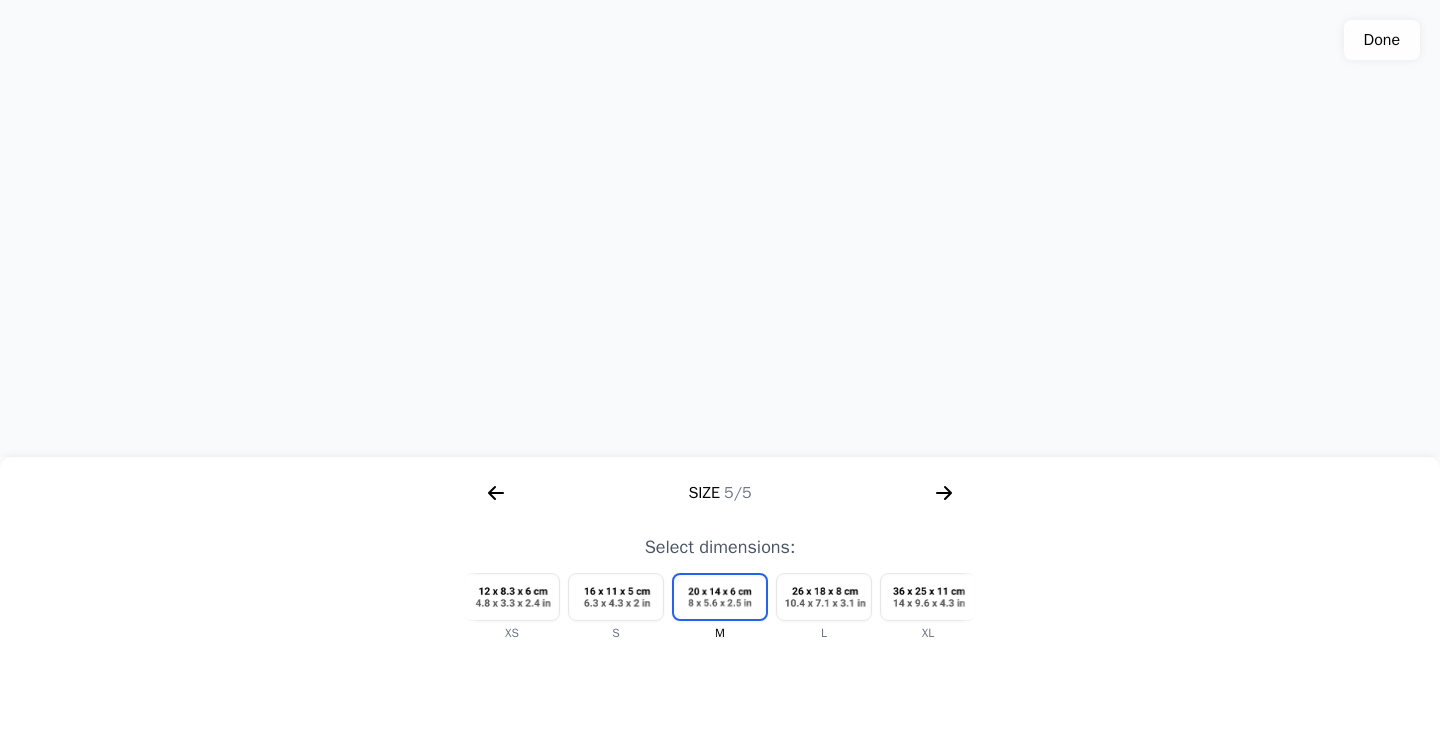 click at bounding box center [824, 597] 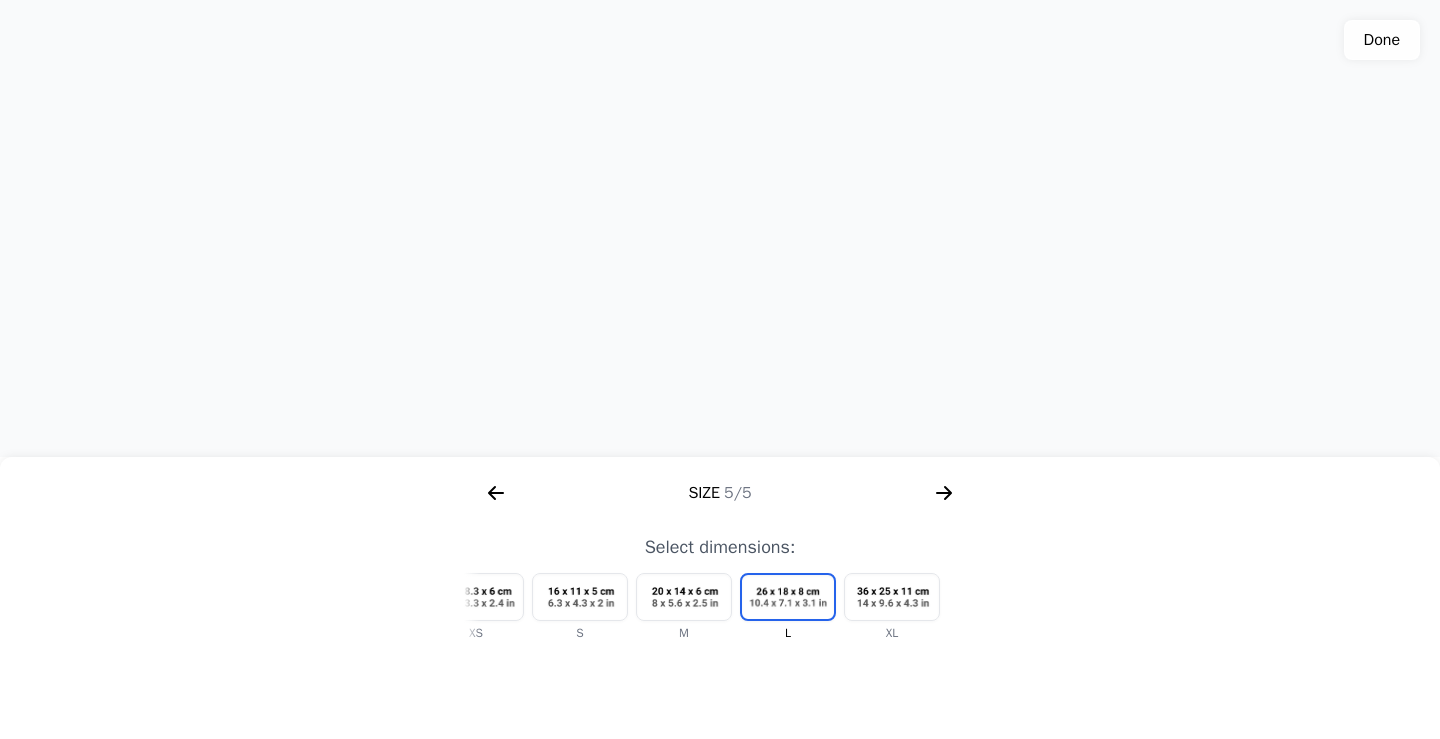 click 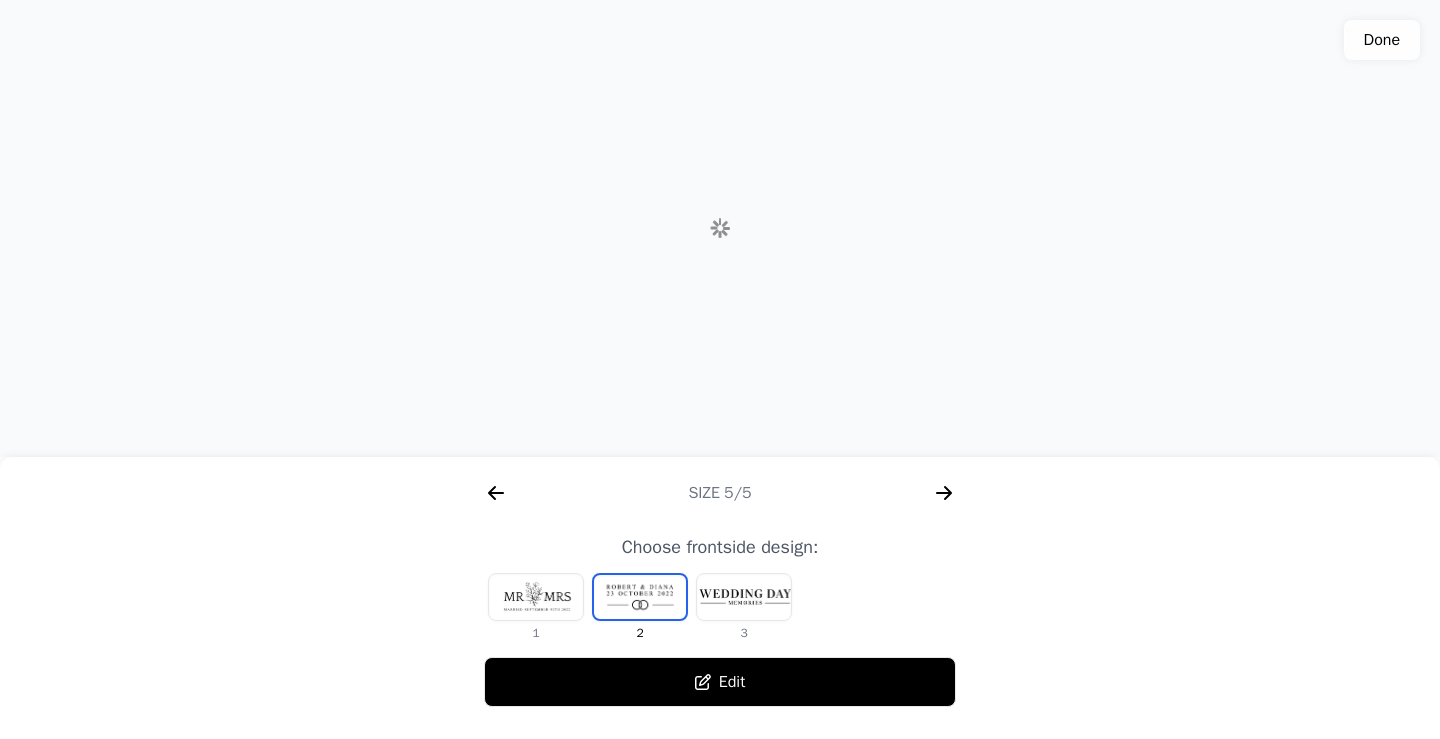 scroll, scrollTop: 0, scrollLeft: 1792, axis: horizontal 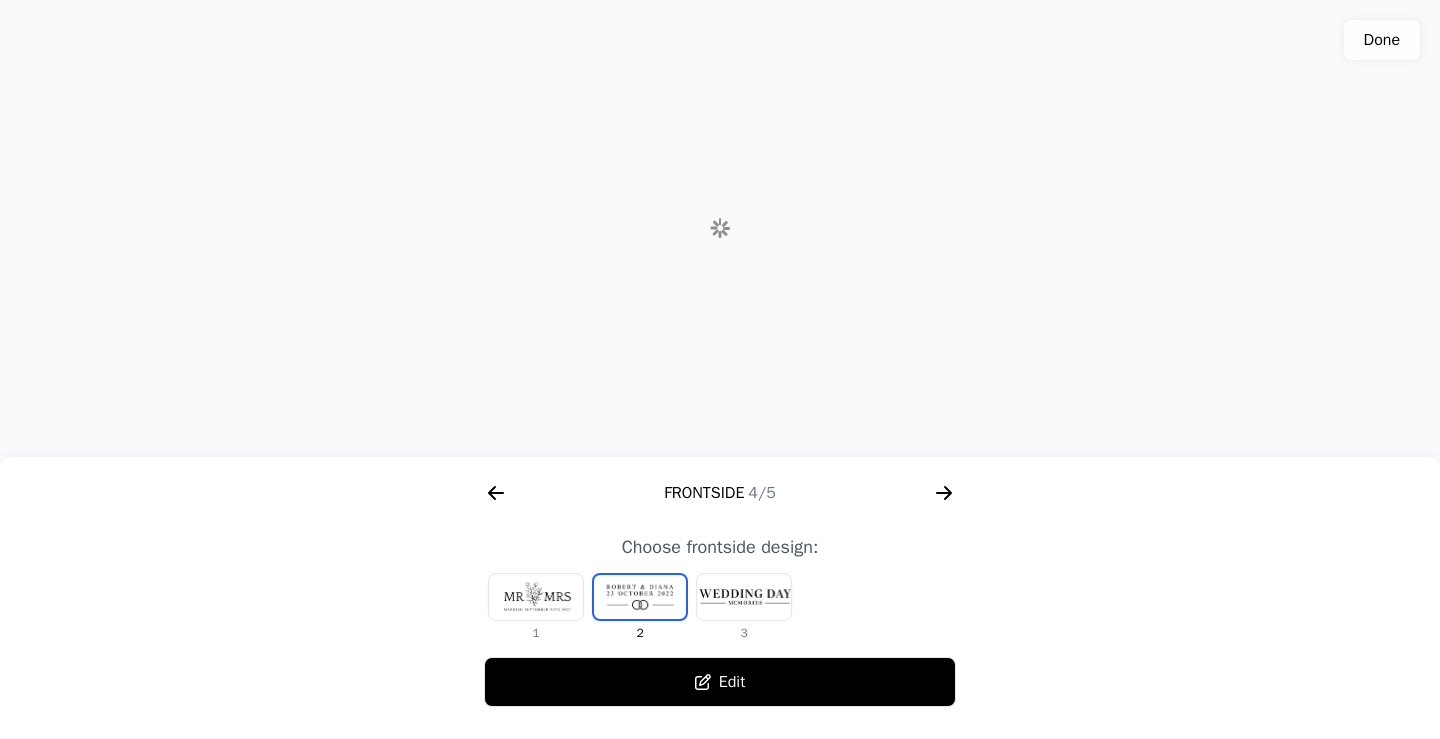 click 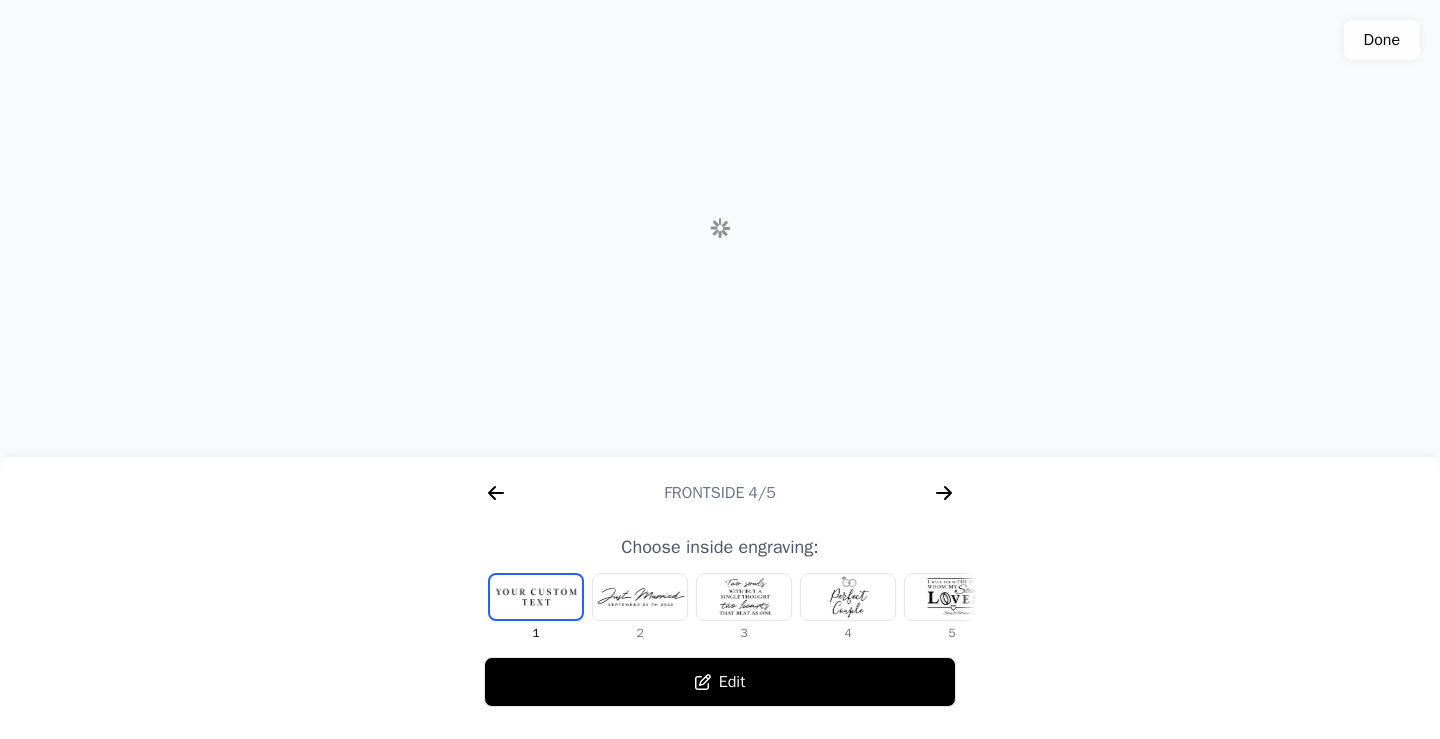 click 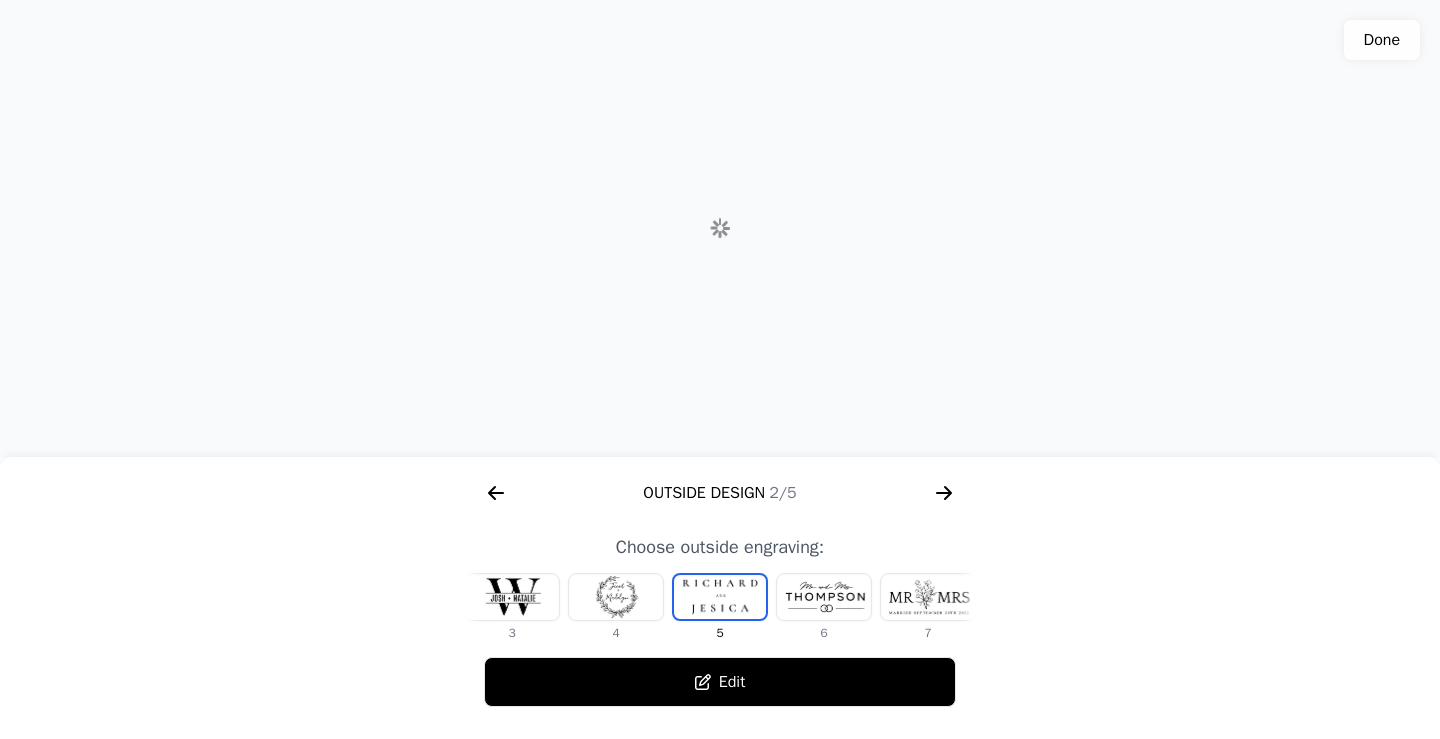 click 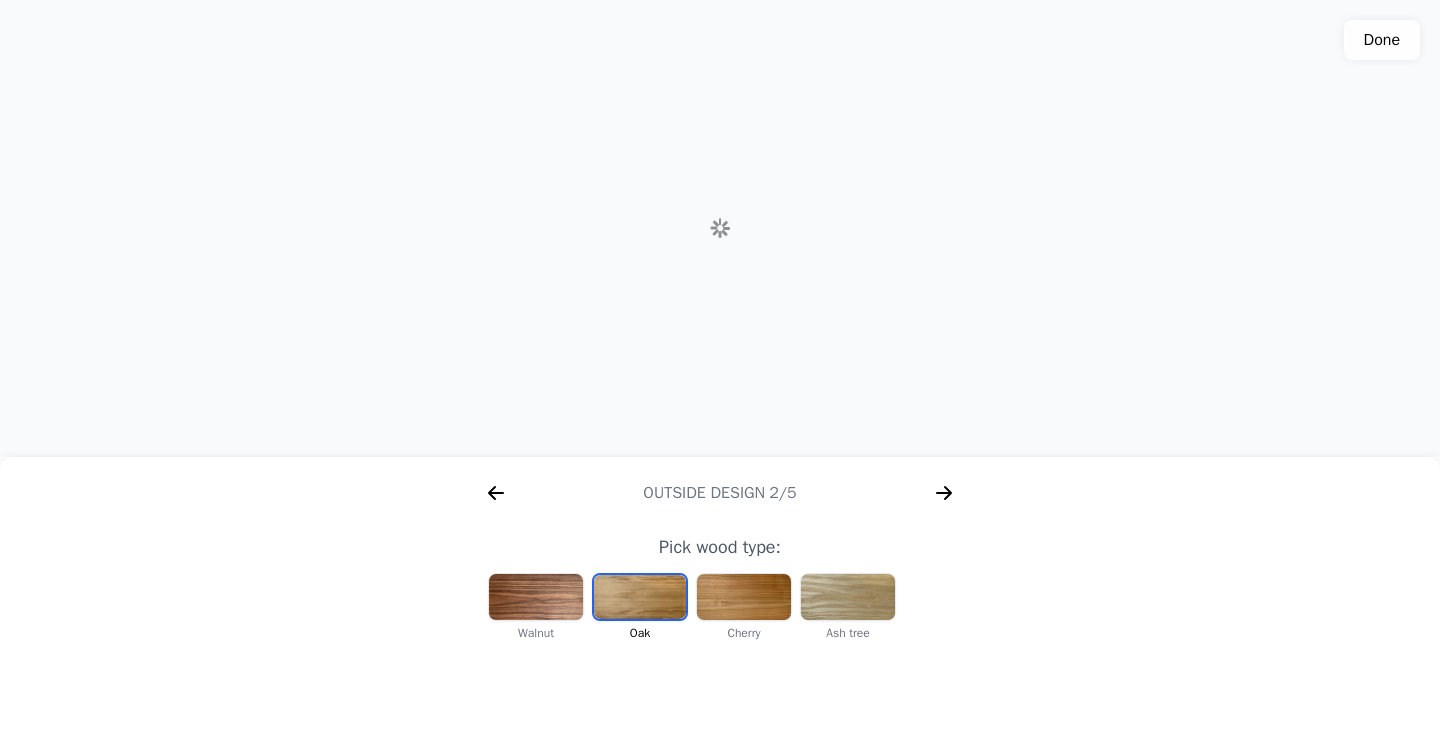 scroll, scrollTop: 0, scrollLeft: 256, axis: horizontal 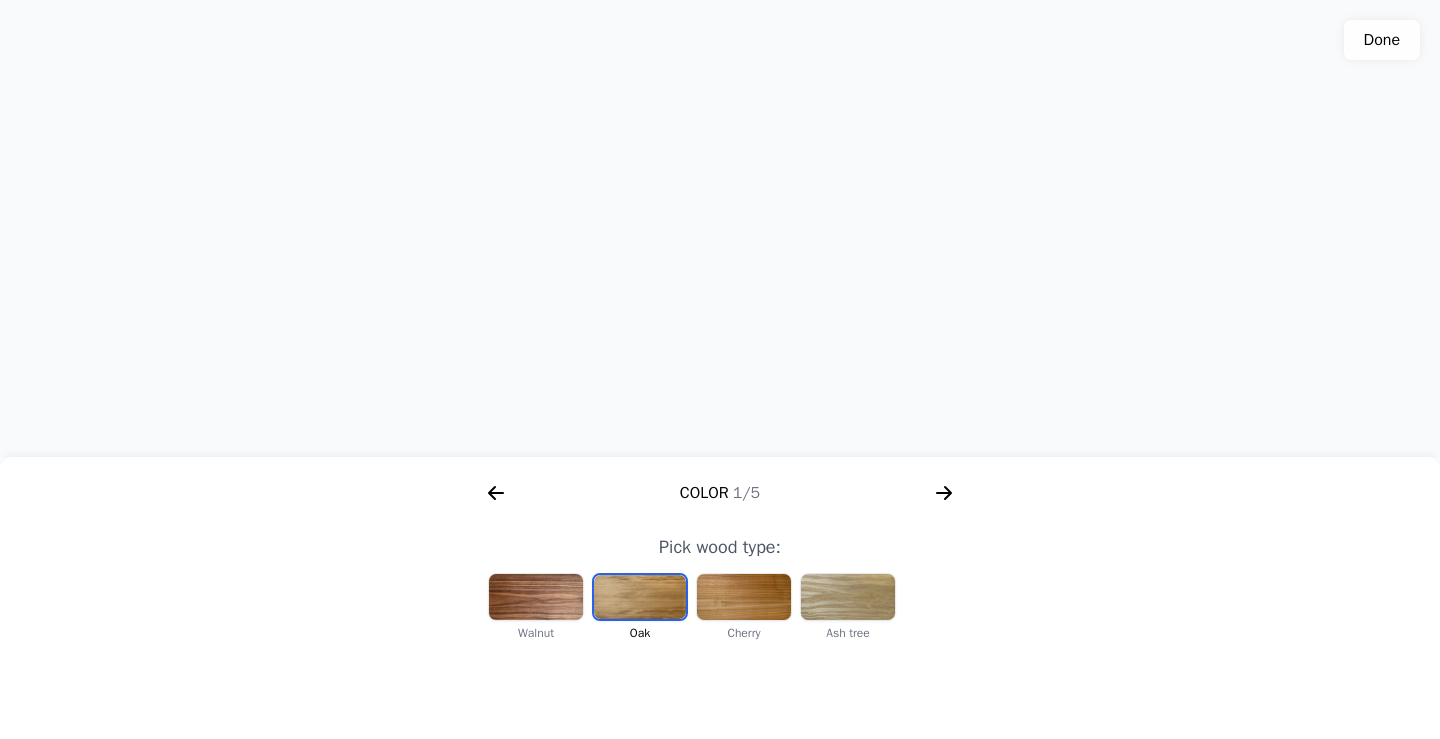click on "Walnut" at bounding box center (536, 633) 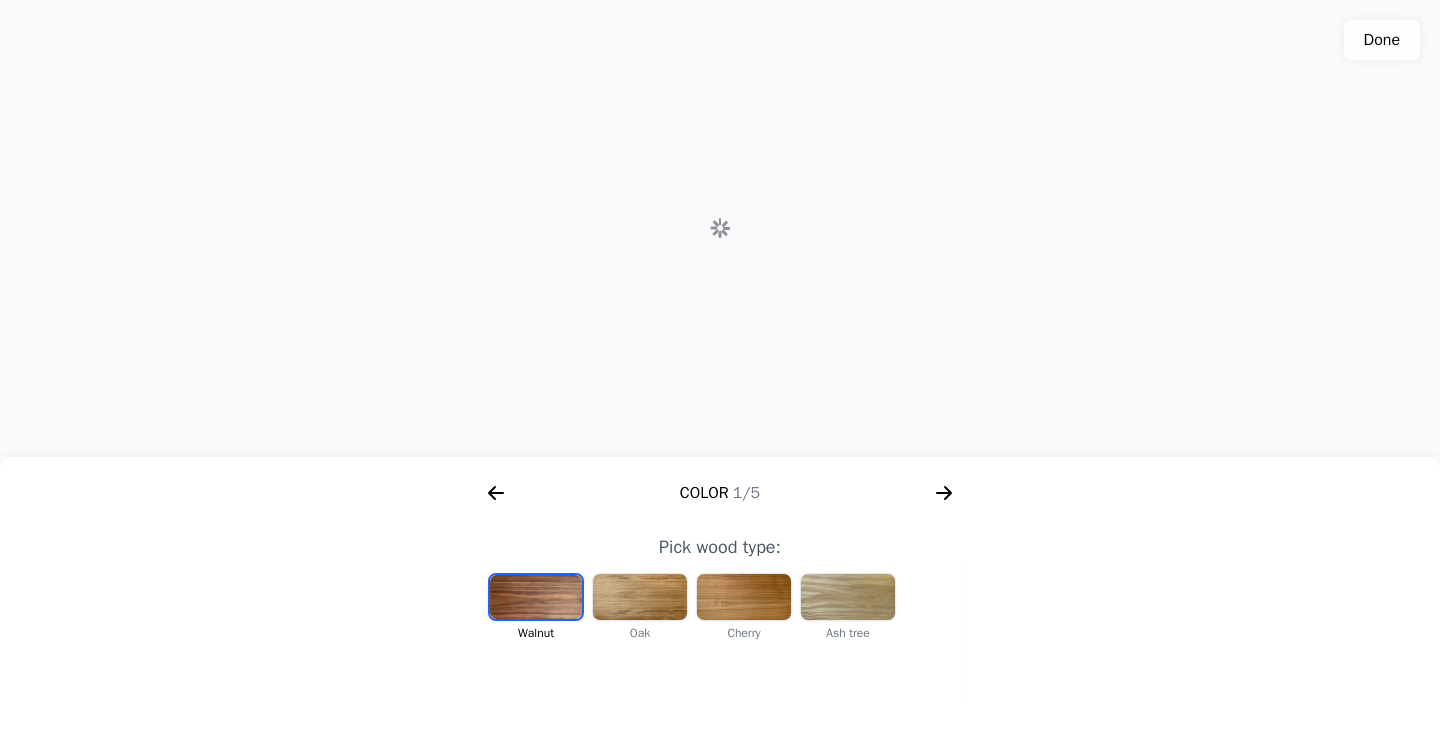 click at bounding box center (536, 597) 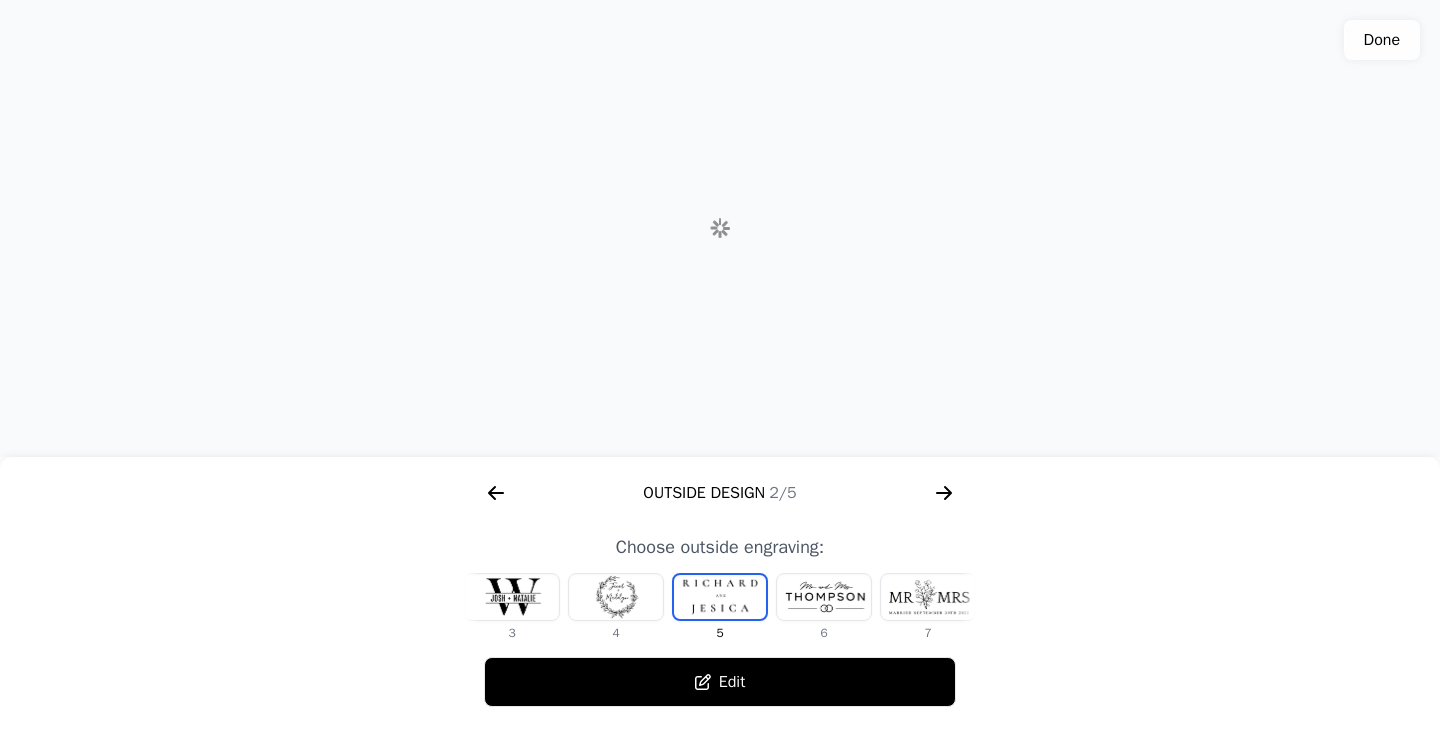 click 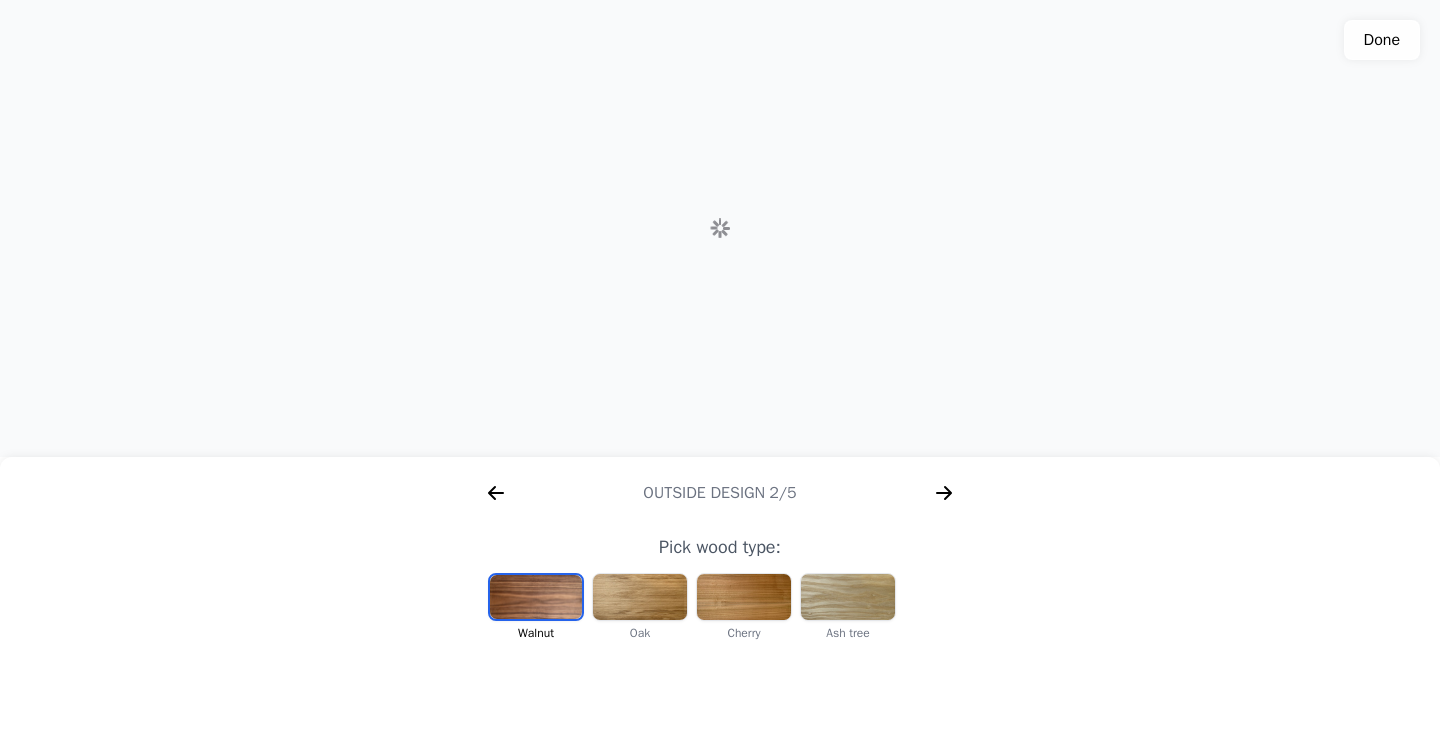 scroll, scrollTop: 0, scrollLeft: 256, axis: horizontal 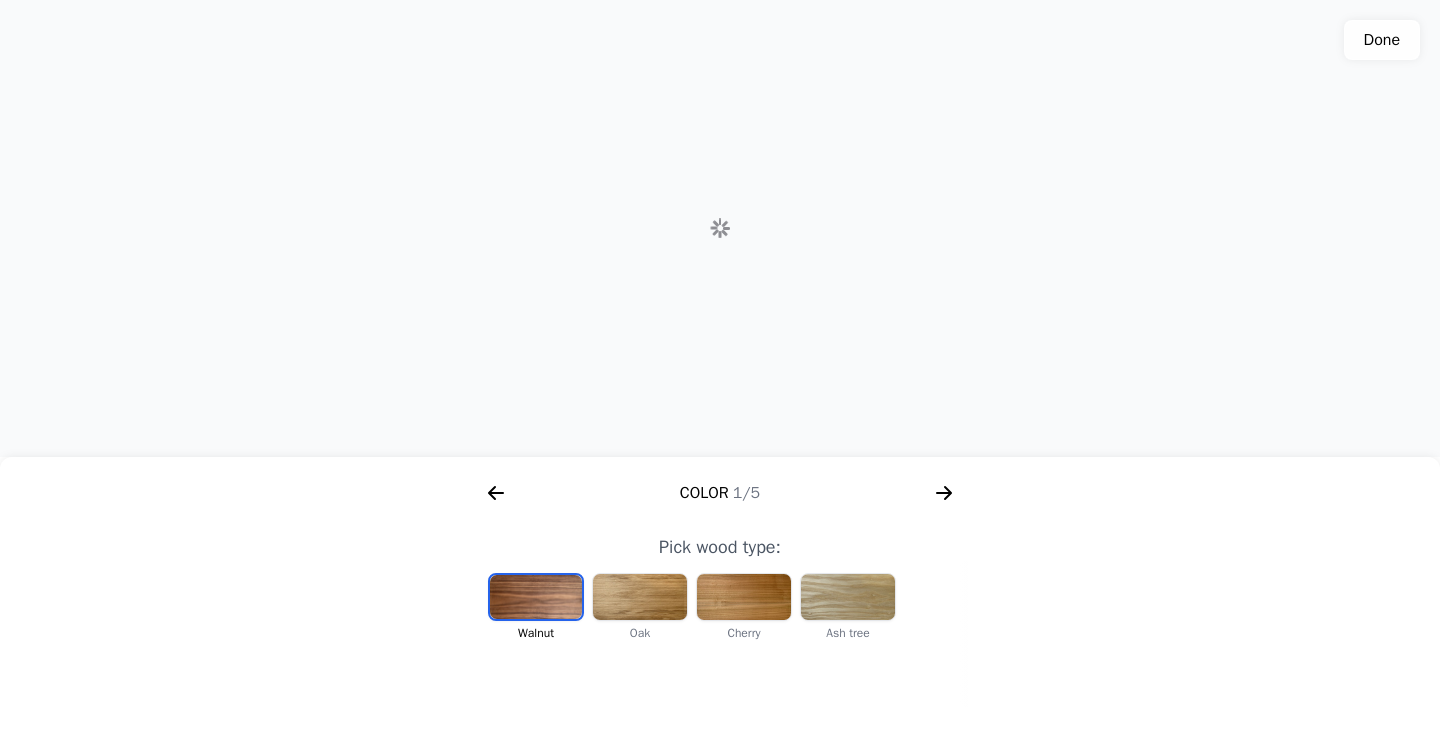 click at bounding box center (536, 597) 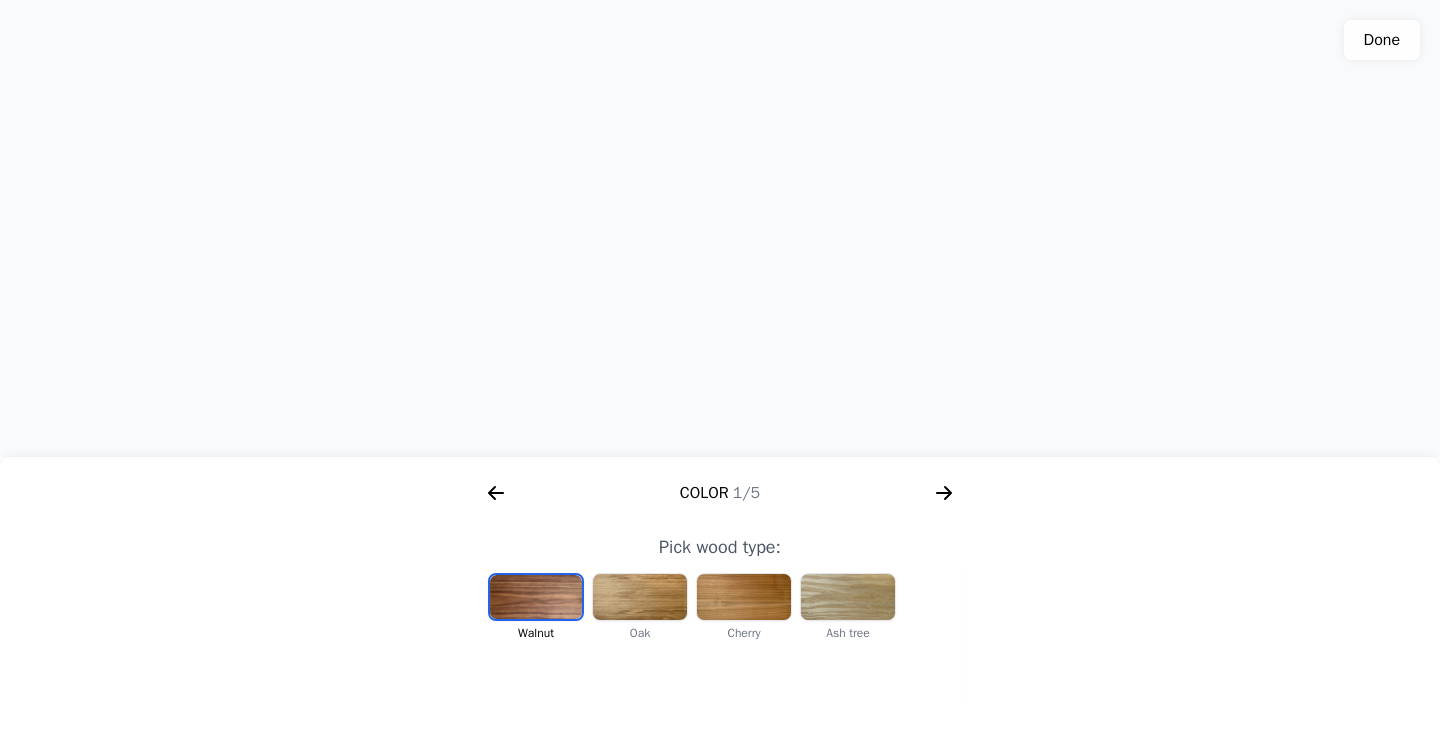 click at bounding box center (536, 597) 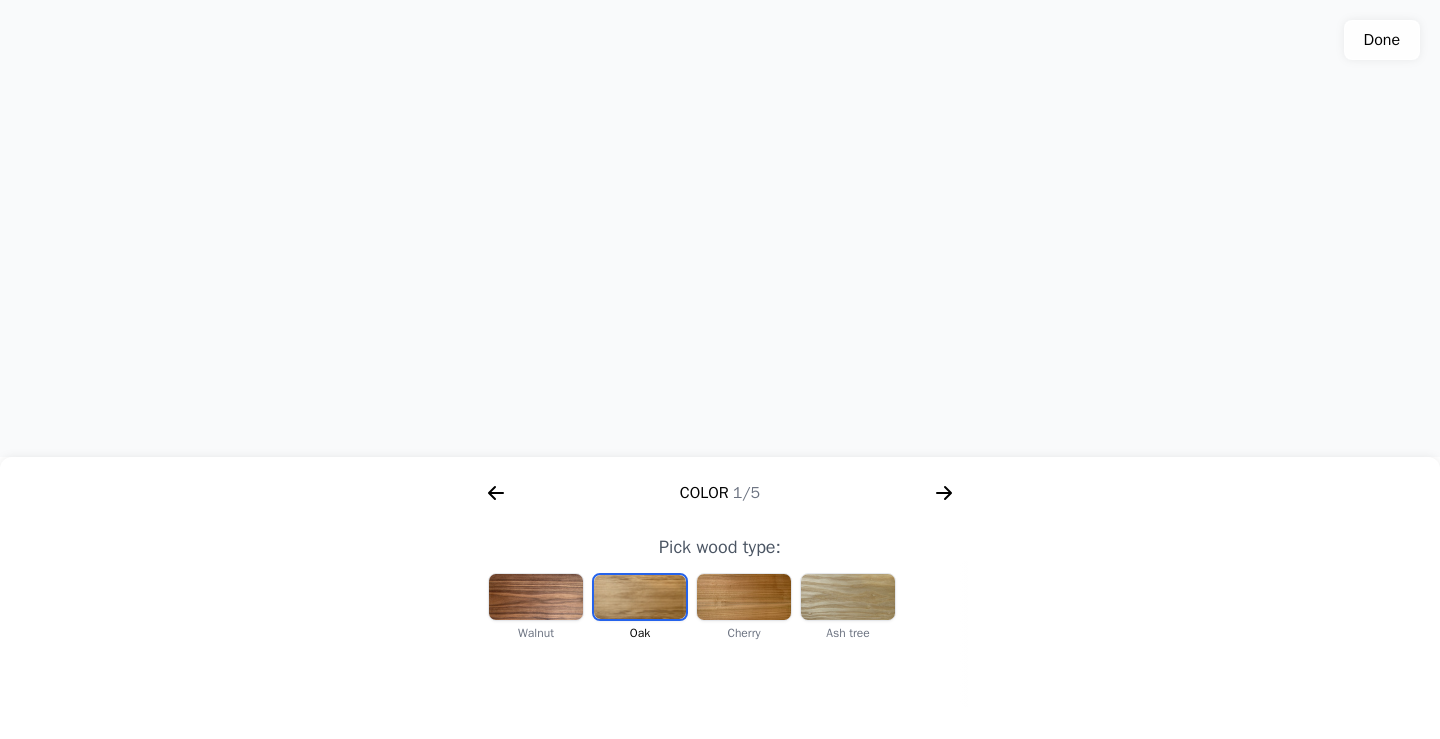 click at bounding box center [536, 597] 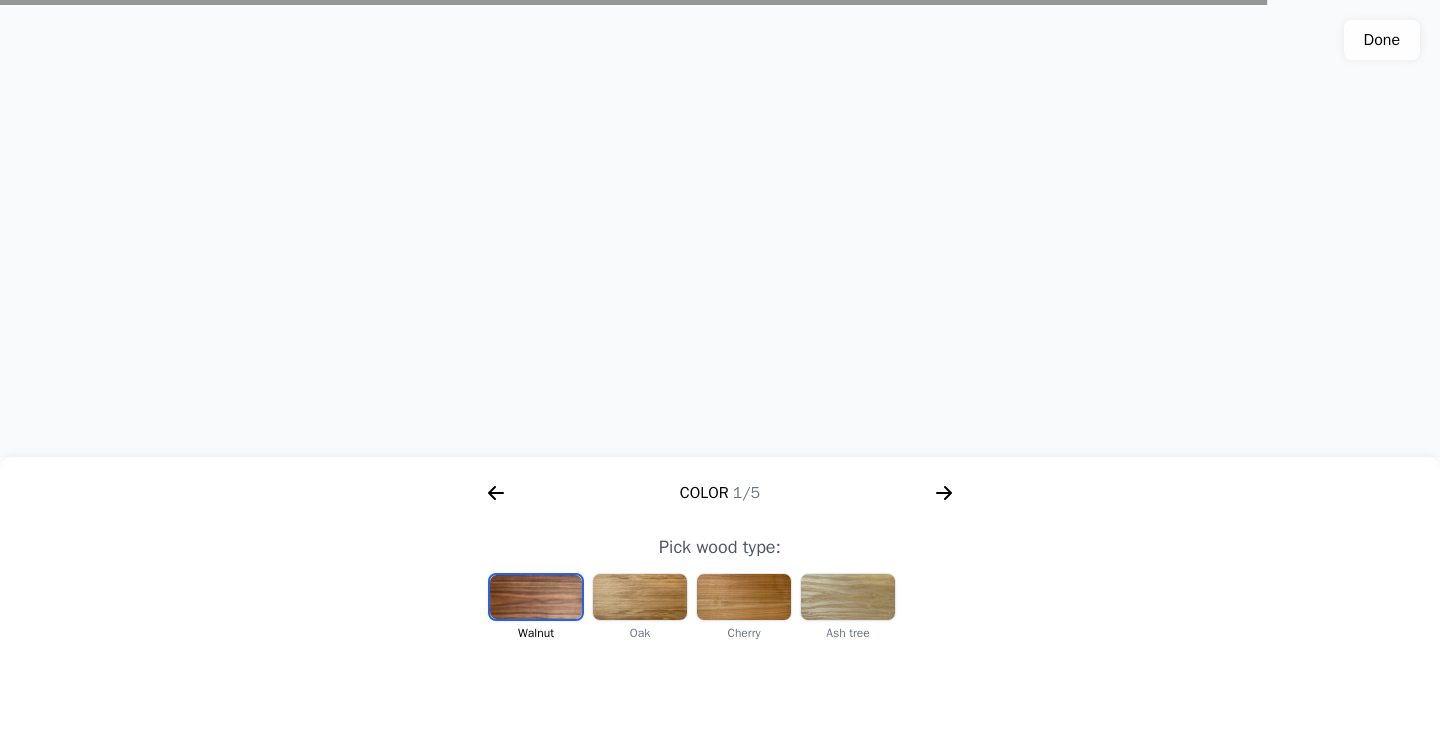 click 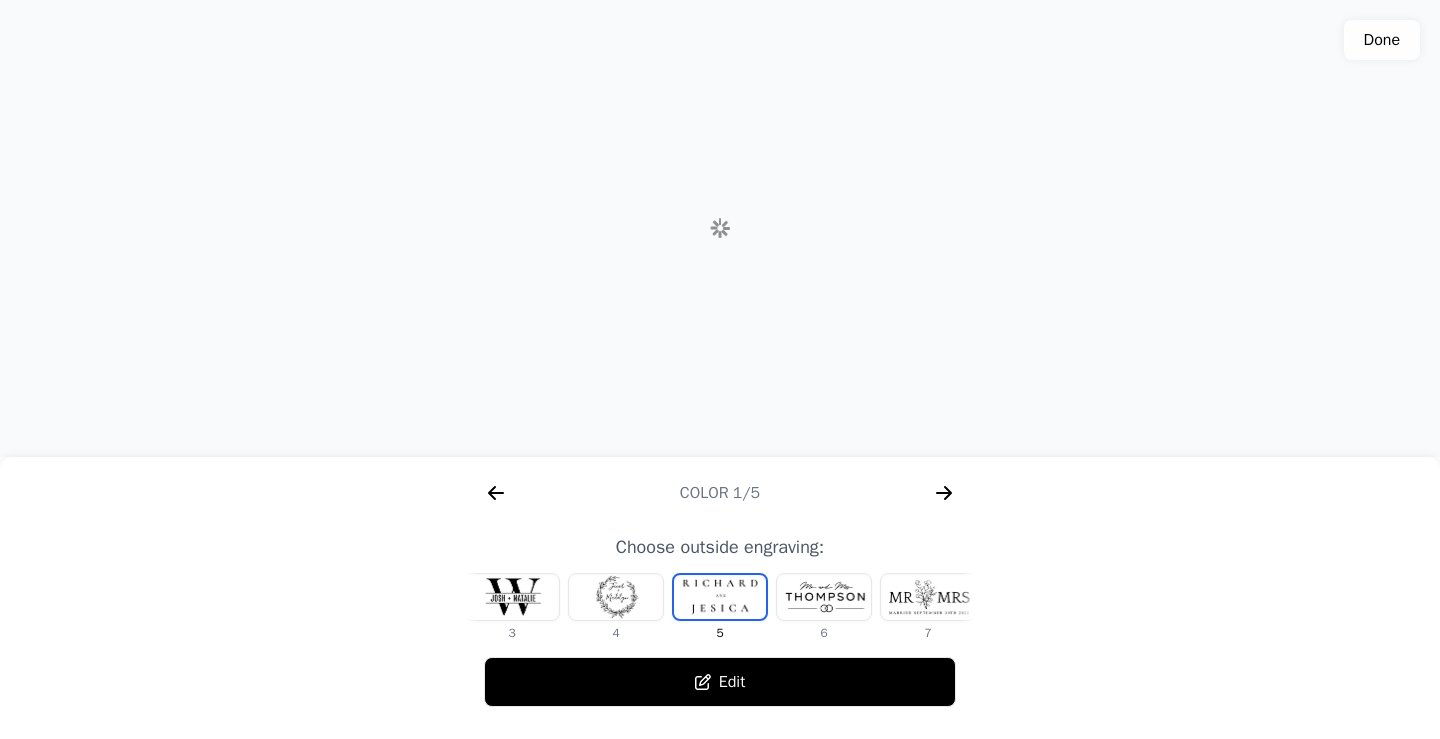 scroll, scrollTop: 0, scrollLeft: 768, axis: horizontal 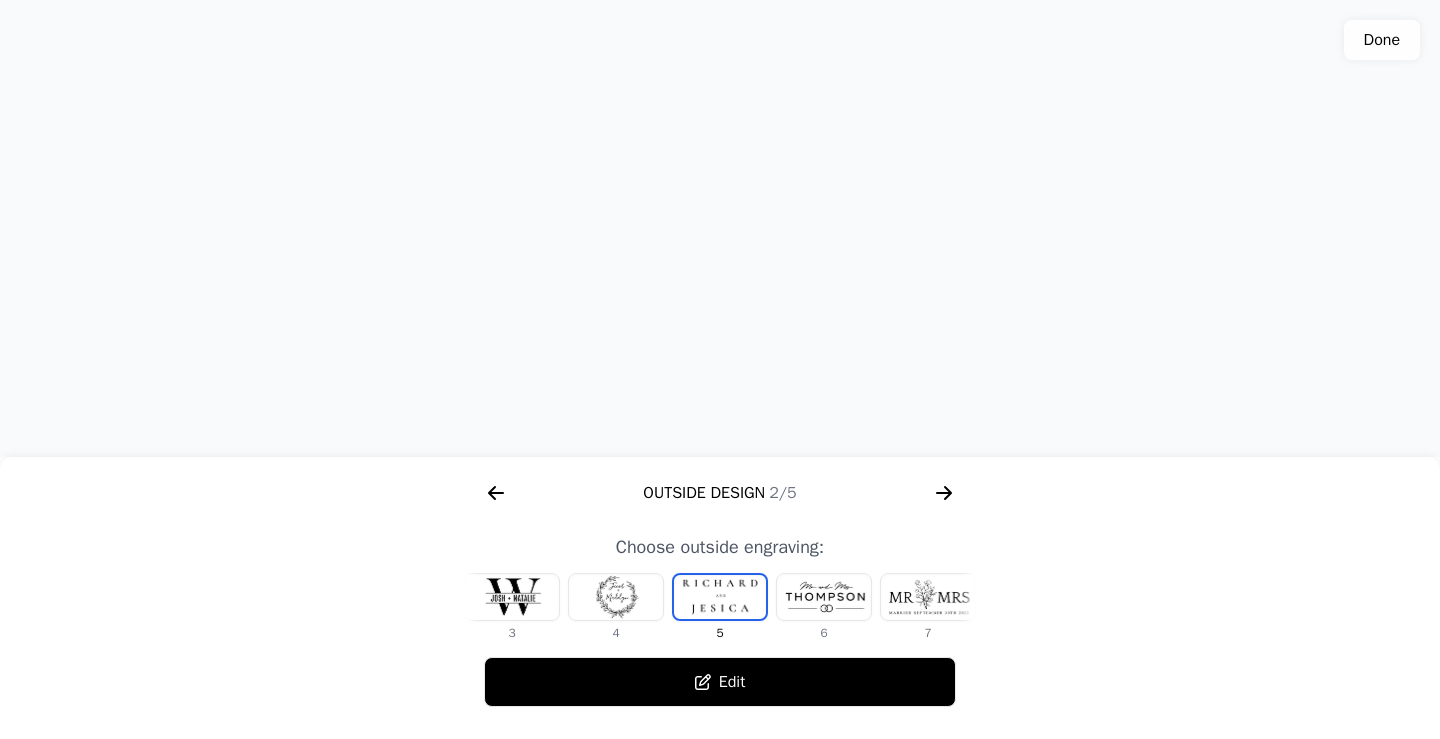 click at bounding box center [616, 597] 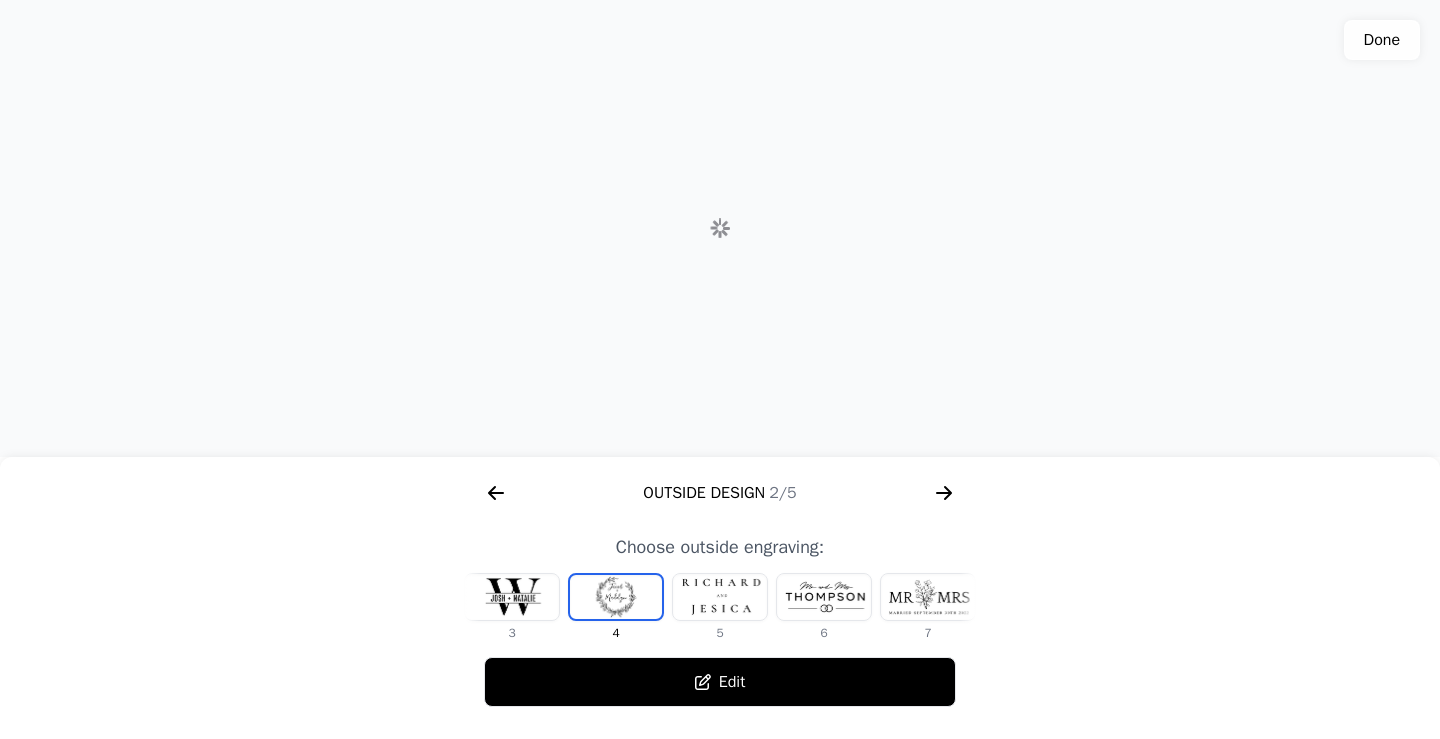 scroll, scrollTop: 0, scrollLeft: 128, axis: horizontal 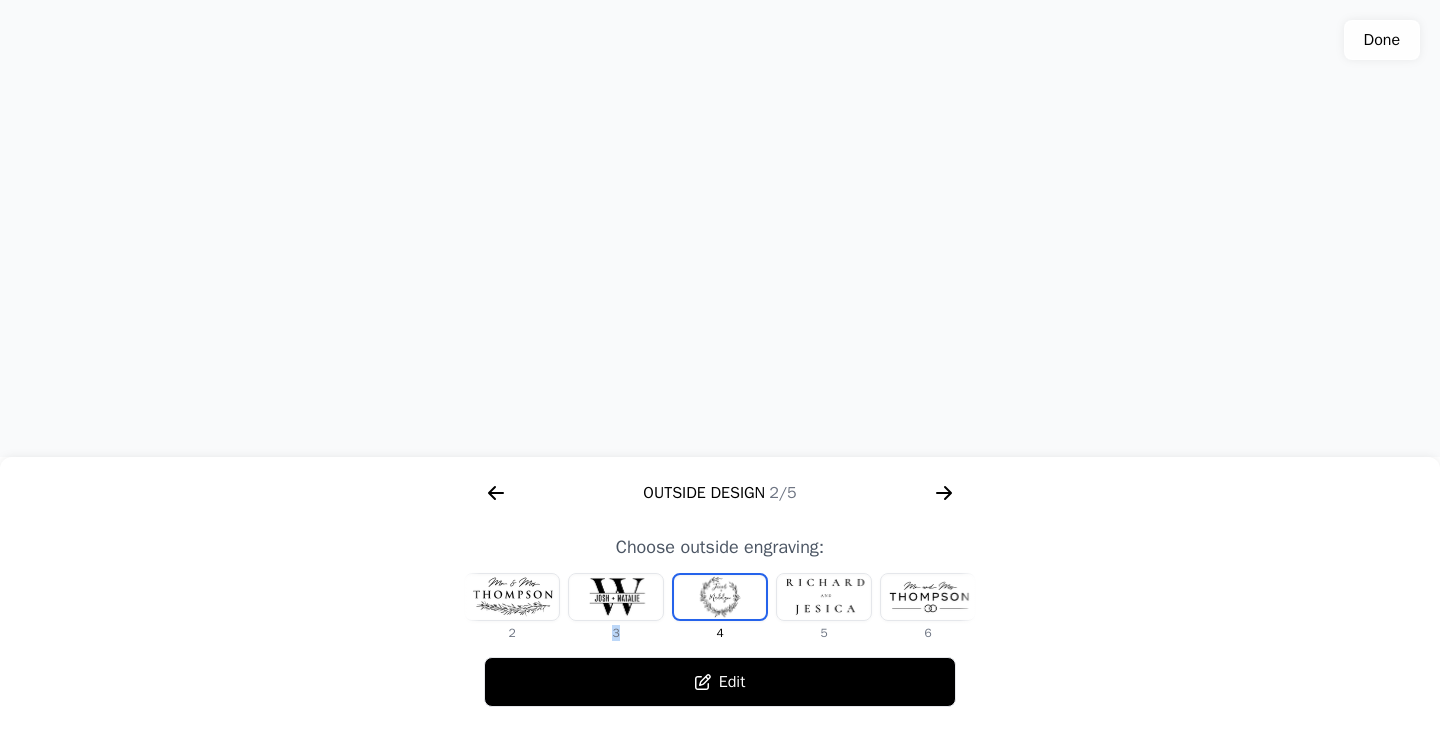 drag, startPoint x: 728, startPoint y: 586, endPoint x: 599, endPoint y: 600, distance: 129.75746 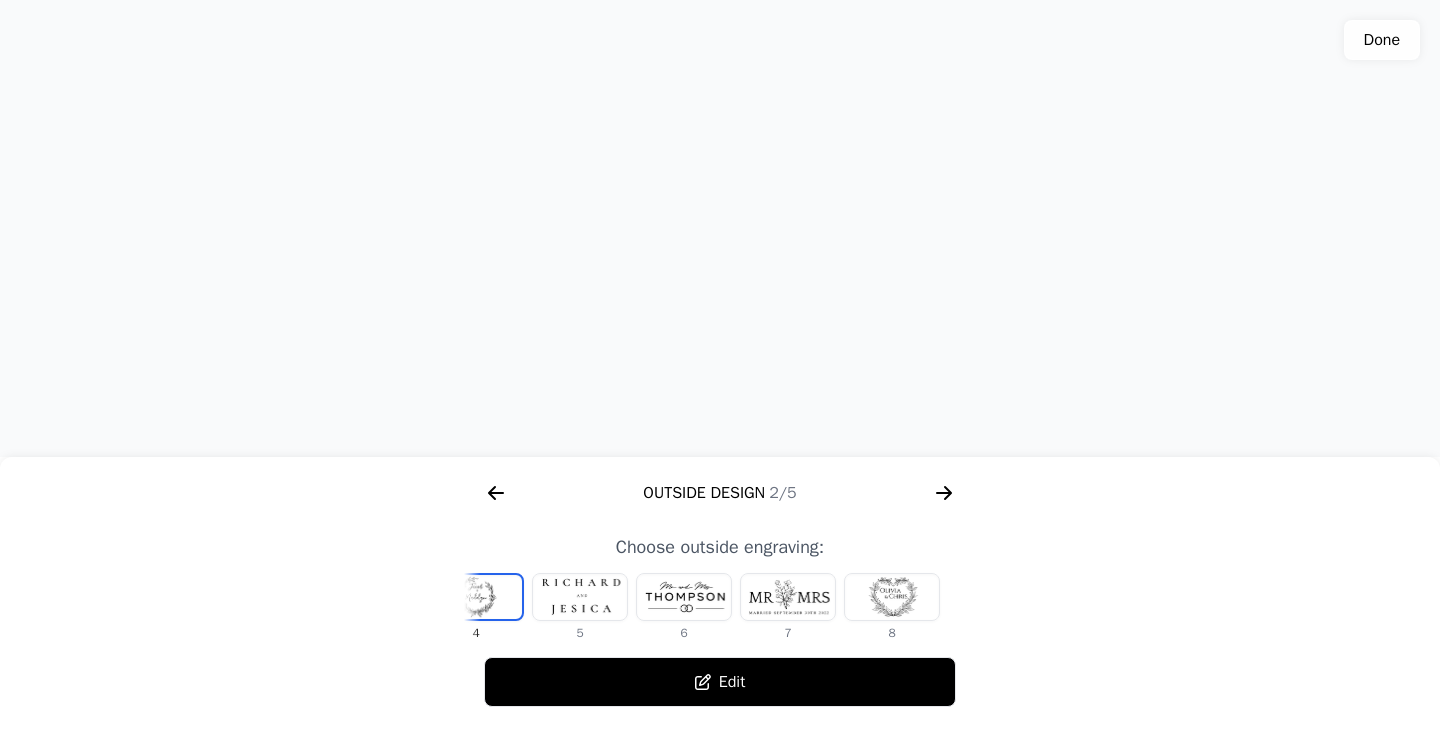scroll, scrollTop: 0, scrollLeft: 372, axis: horizontal 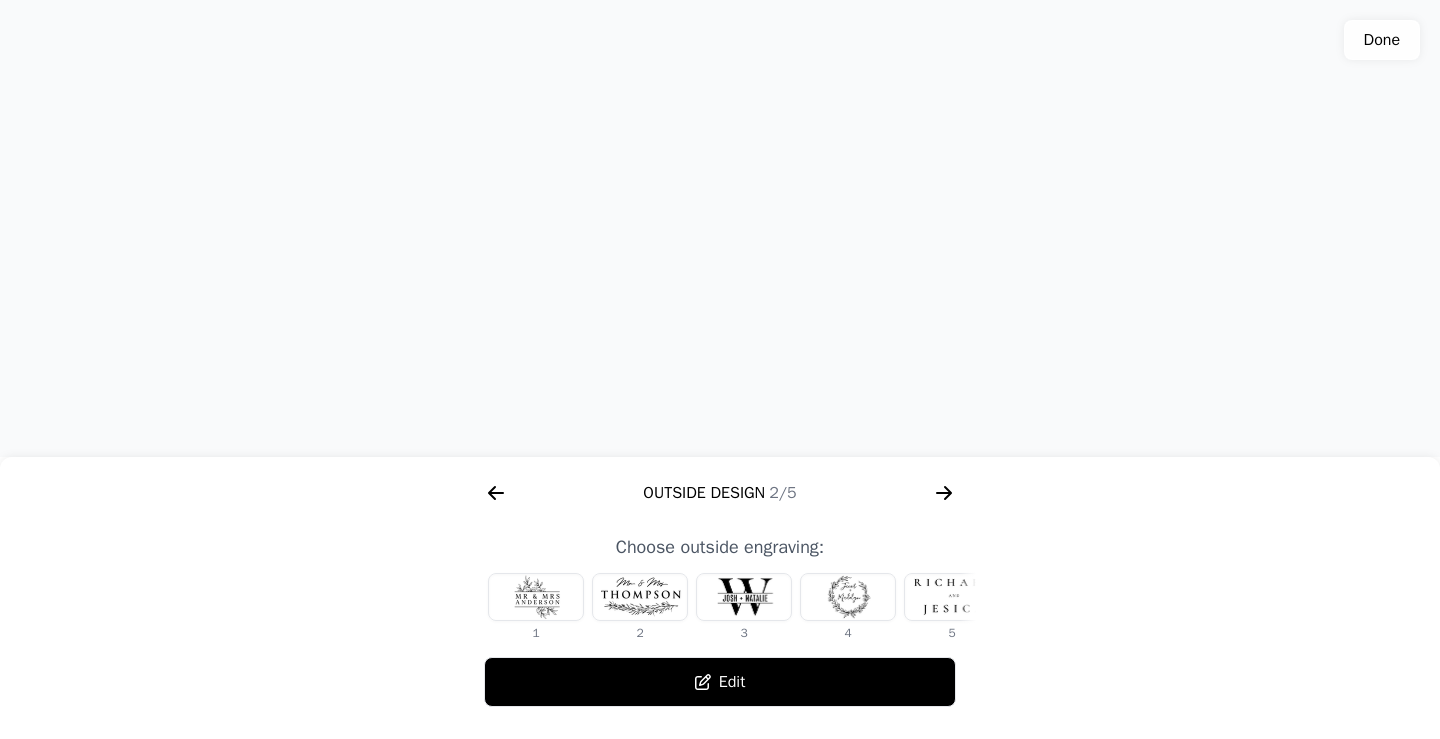 click at bounding box center (848, 597) 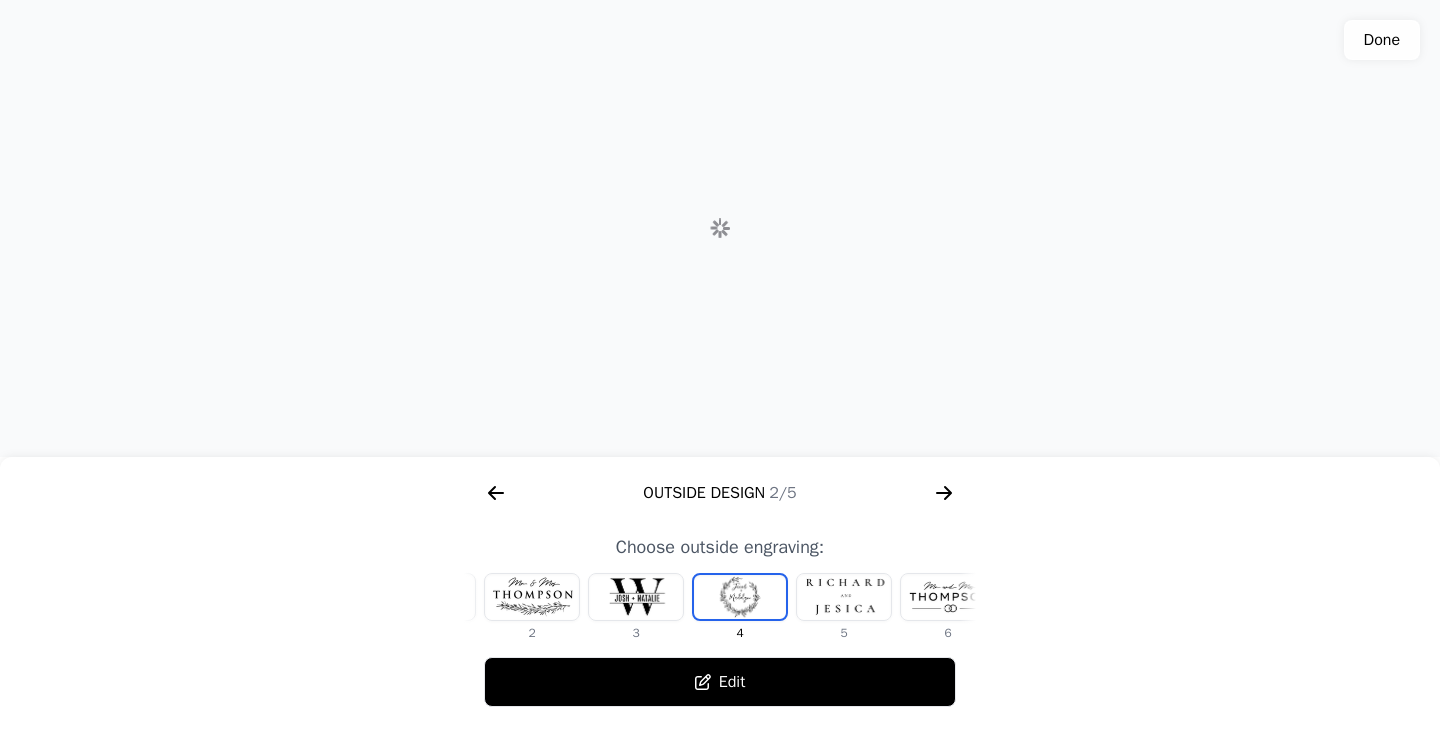 scroll, scrollTop: 0, scrollLeft: 128, axis: horizontal 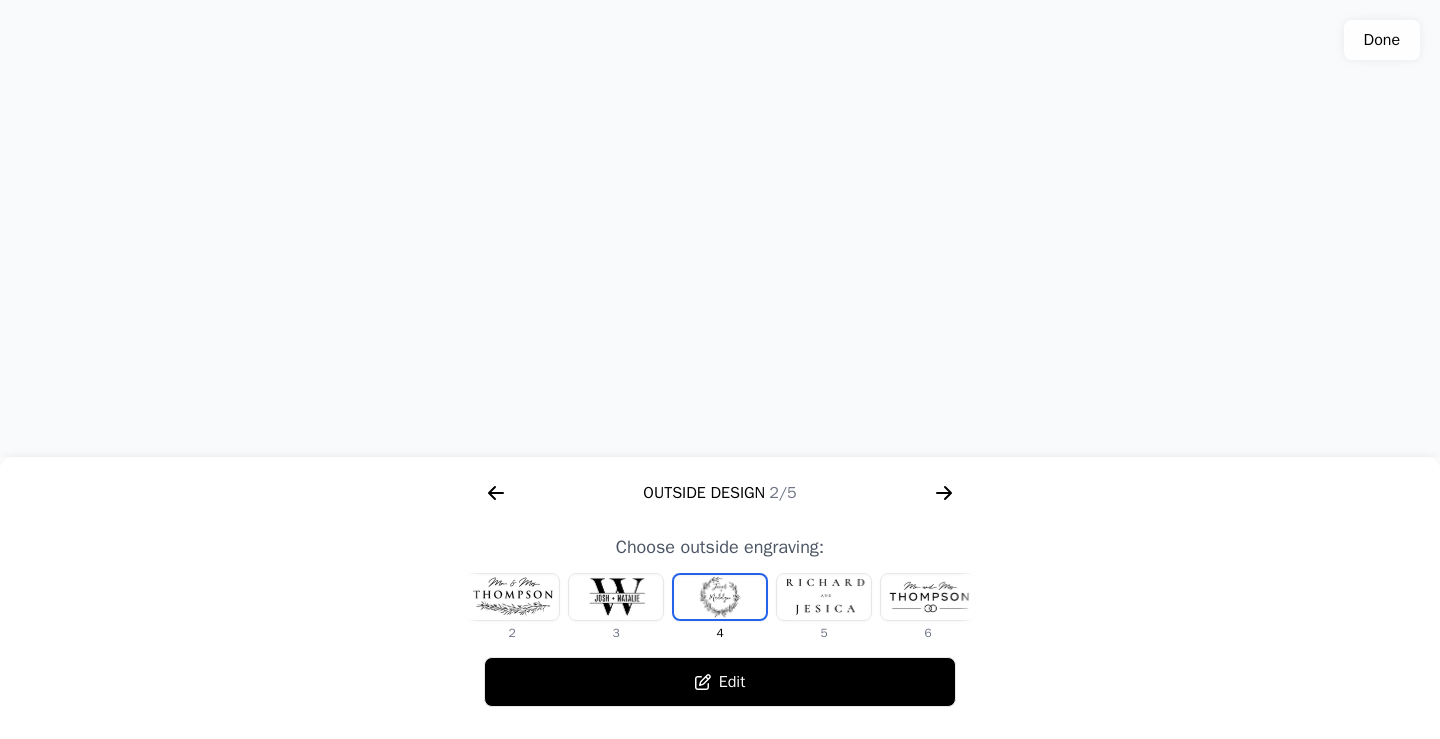 click at bounding box center [824, 597] 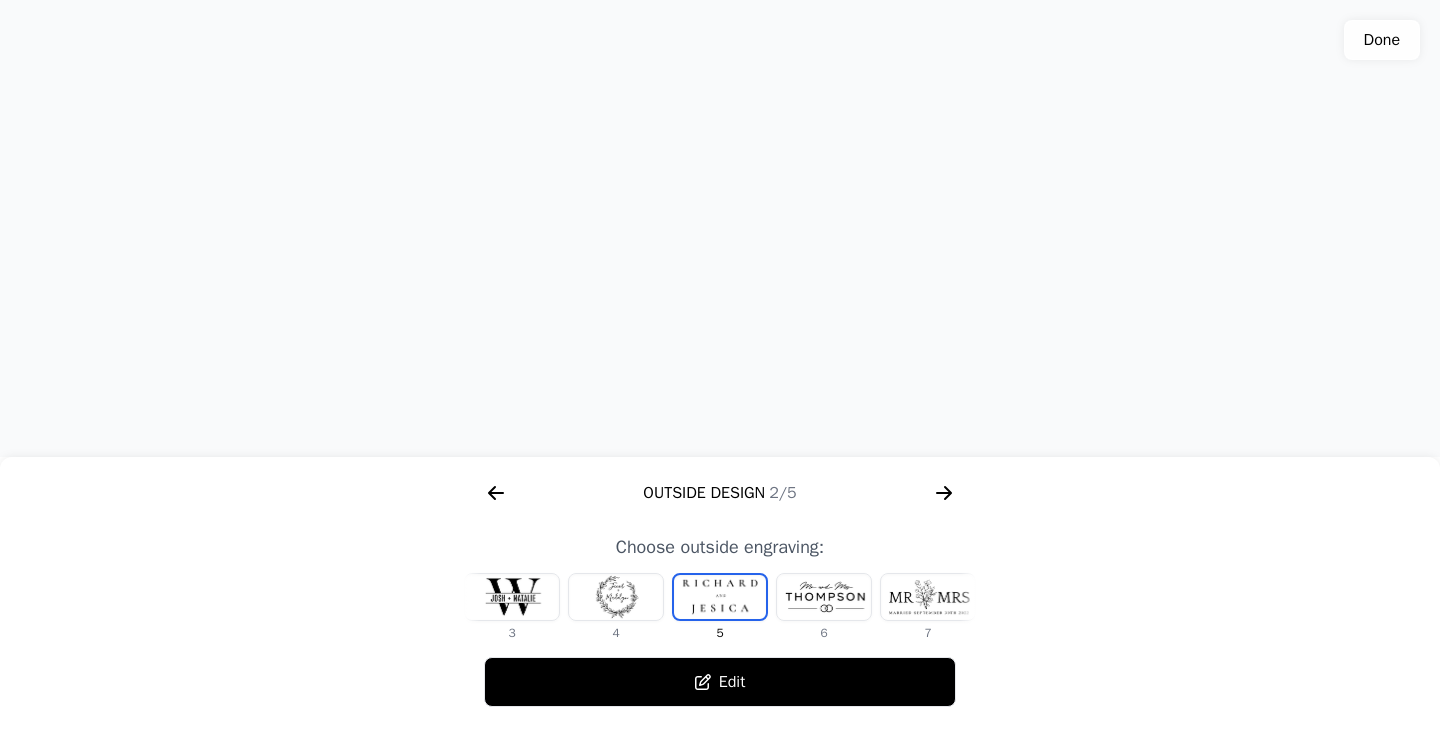 click at bounding box center [616, 597] 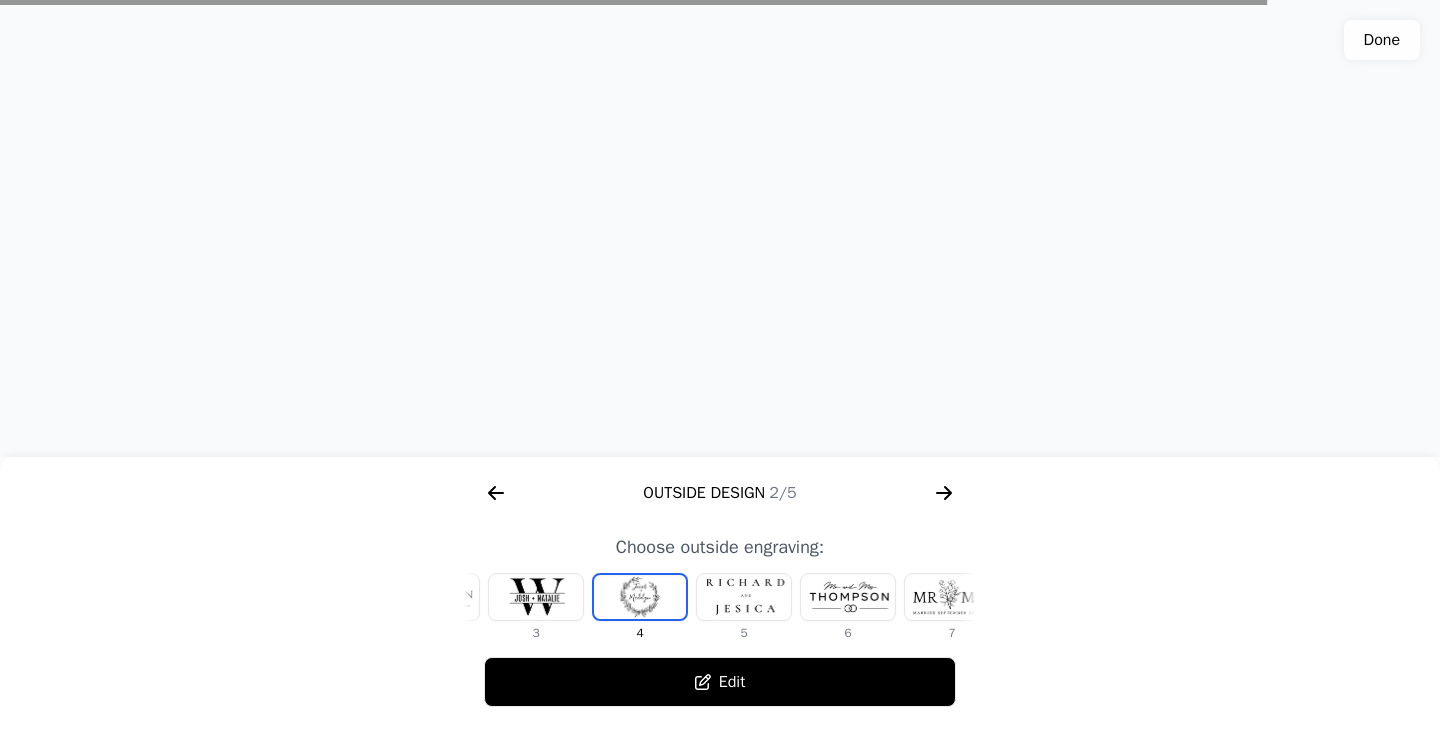 scroll, scrollTop: 0, scrollLeft: 372, axis: horizontal 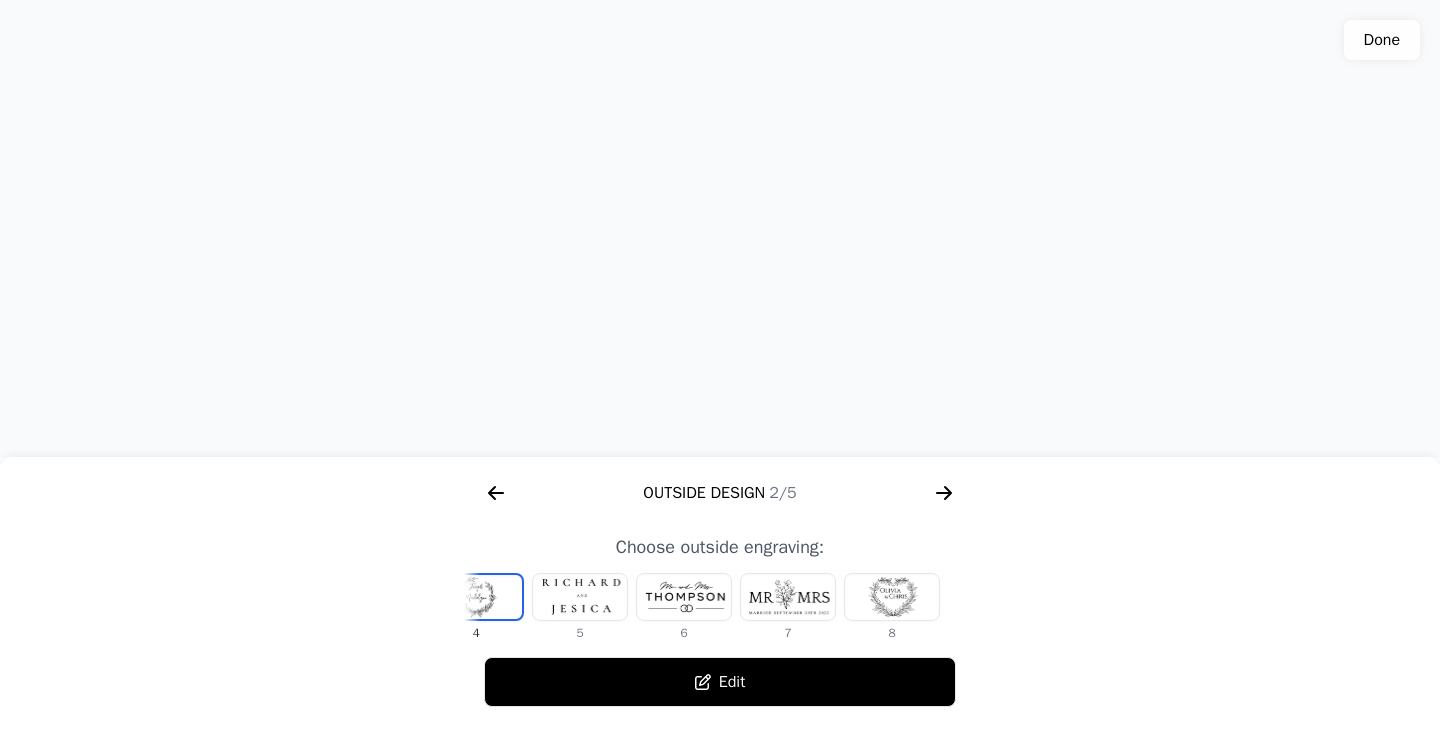 click at bounding box center (892, 597) 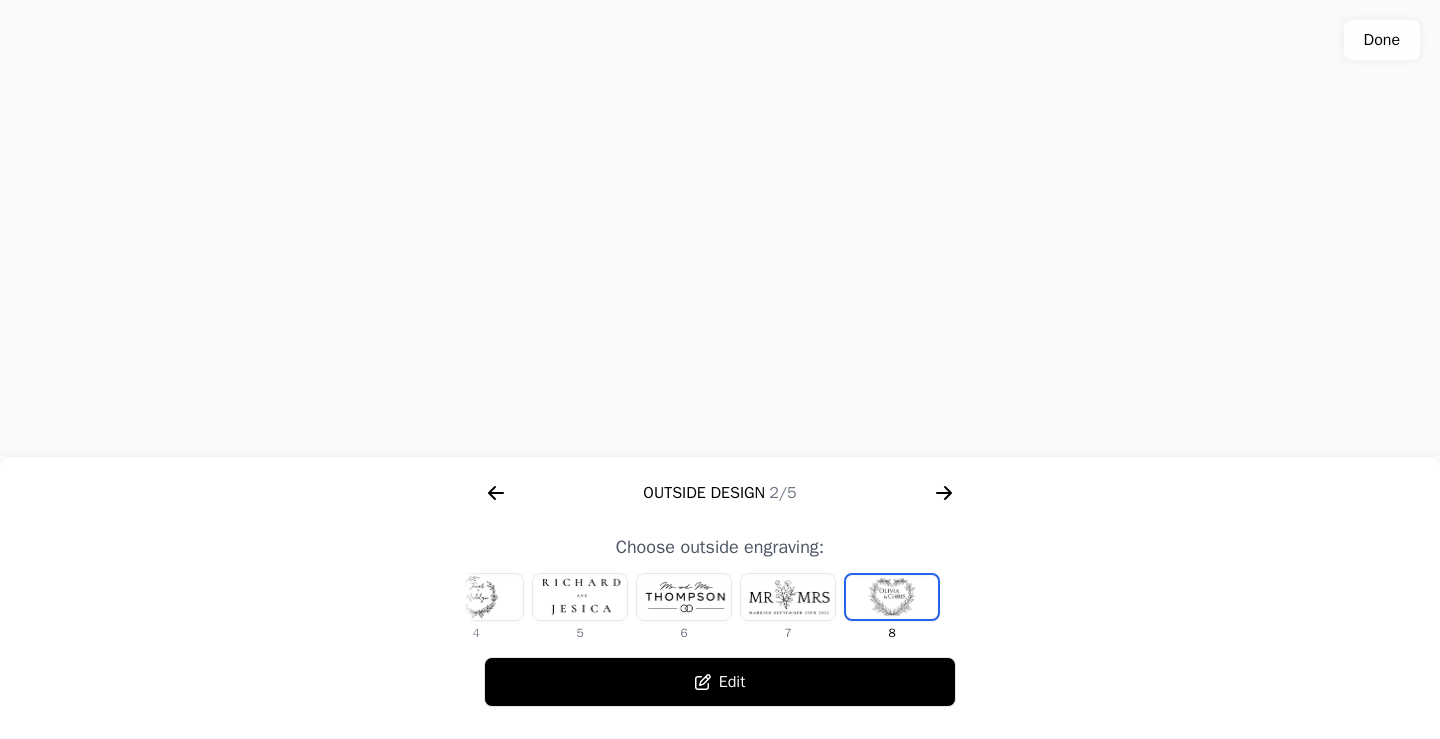 drag, startPoint x: 785, startPoint y: 346, endPoint x: 804, endPoint y: 251, distance: 96.88137 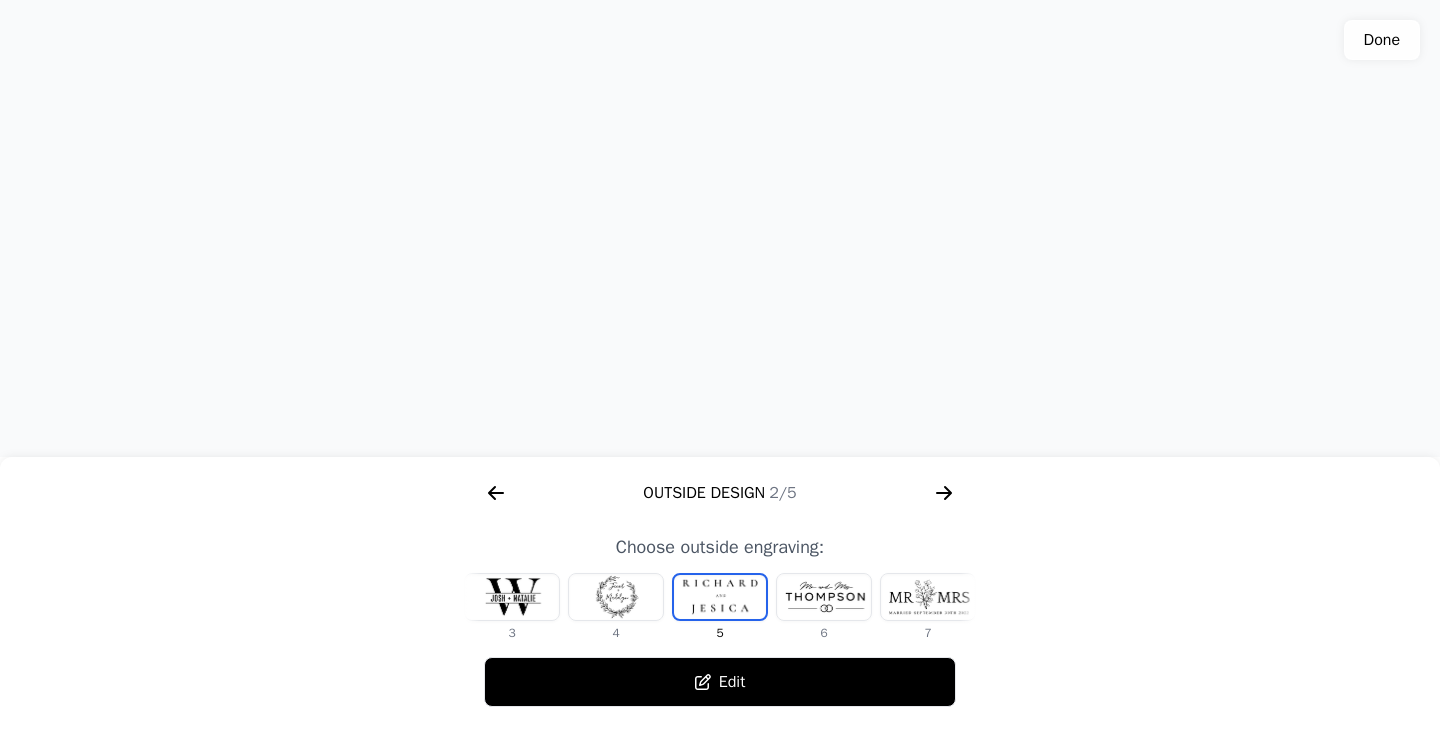 drag, startPoint x: 757, startPoint y: 226, endPoint x: 740, endPoint y: 417, distance: 191.75505 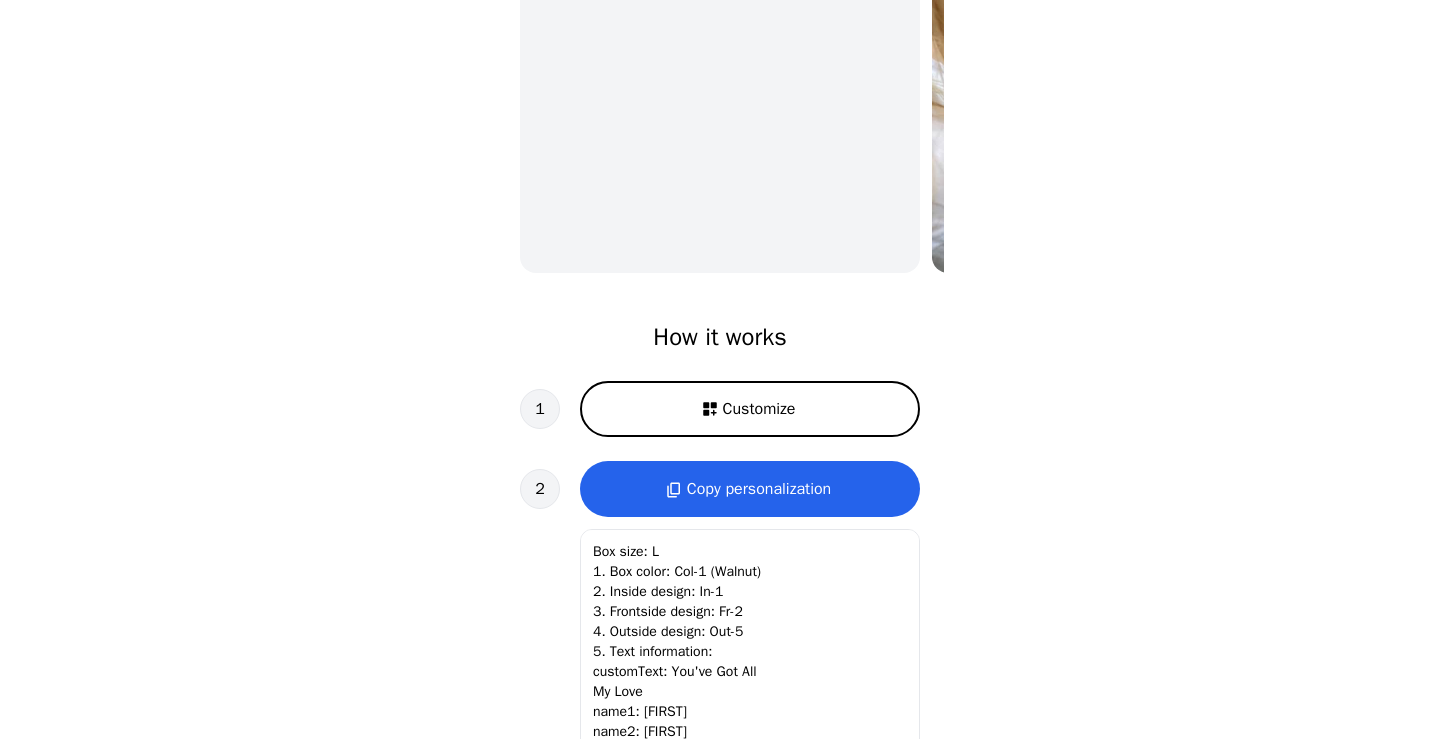 scroll, scrollTop: 719, scrollLeft: 0, axis: vertical 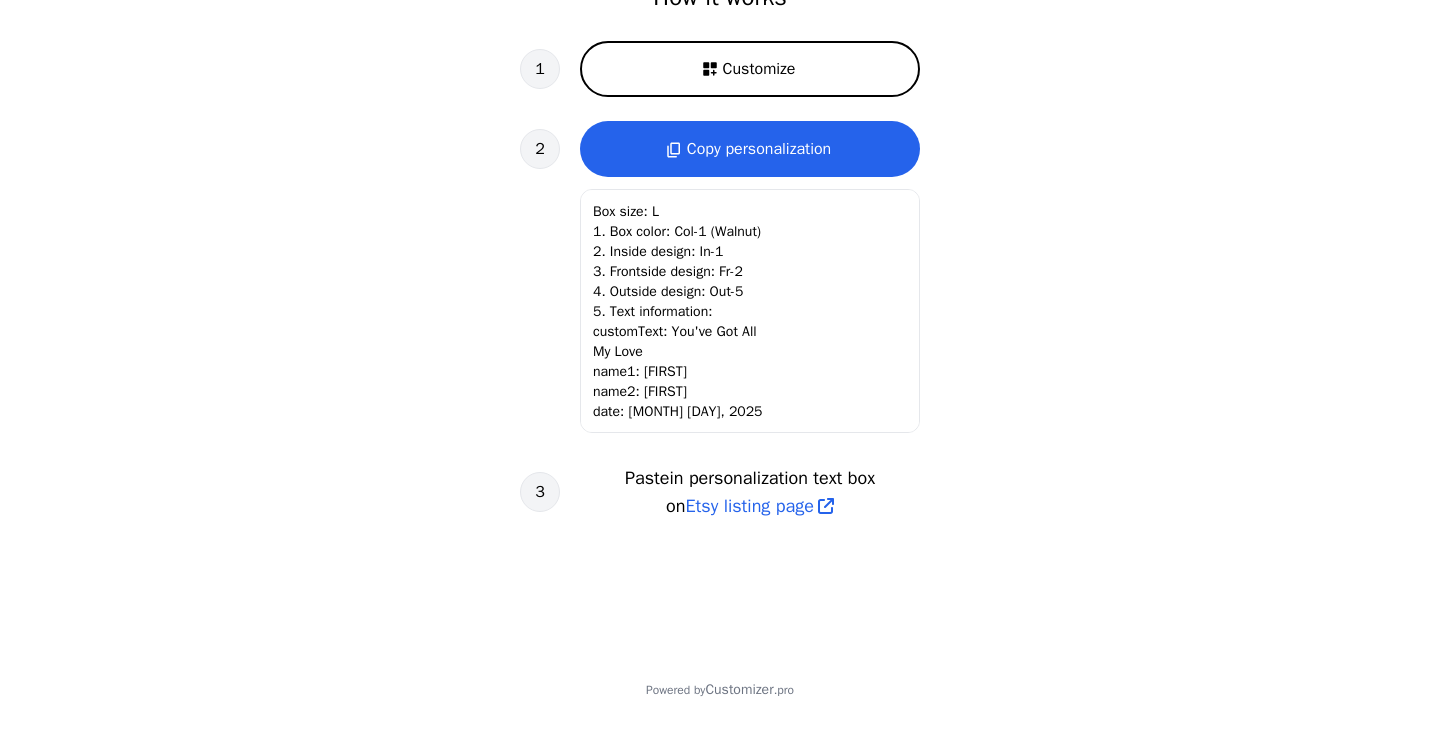 click on "Box size: L
1. Box color: Col-1 (Walnut)
2. Inside design: In-1
3. Frontside design: Fr-2
4. Outside design: Out-5
5. Text information:
customText: You've Got All
My Love
name1: [FIRST]
name2: [FIRST]
date: [MONTH] [DAY], 2025" 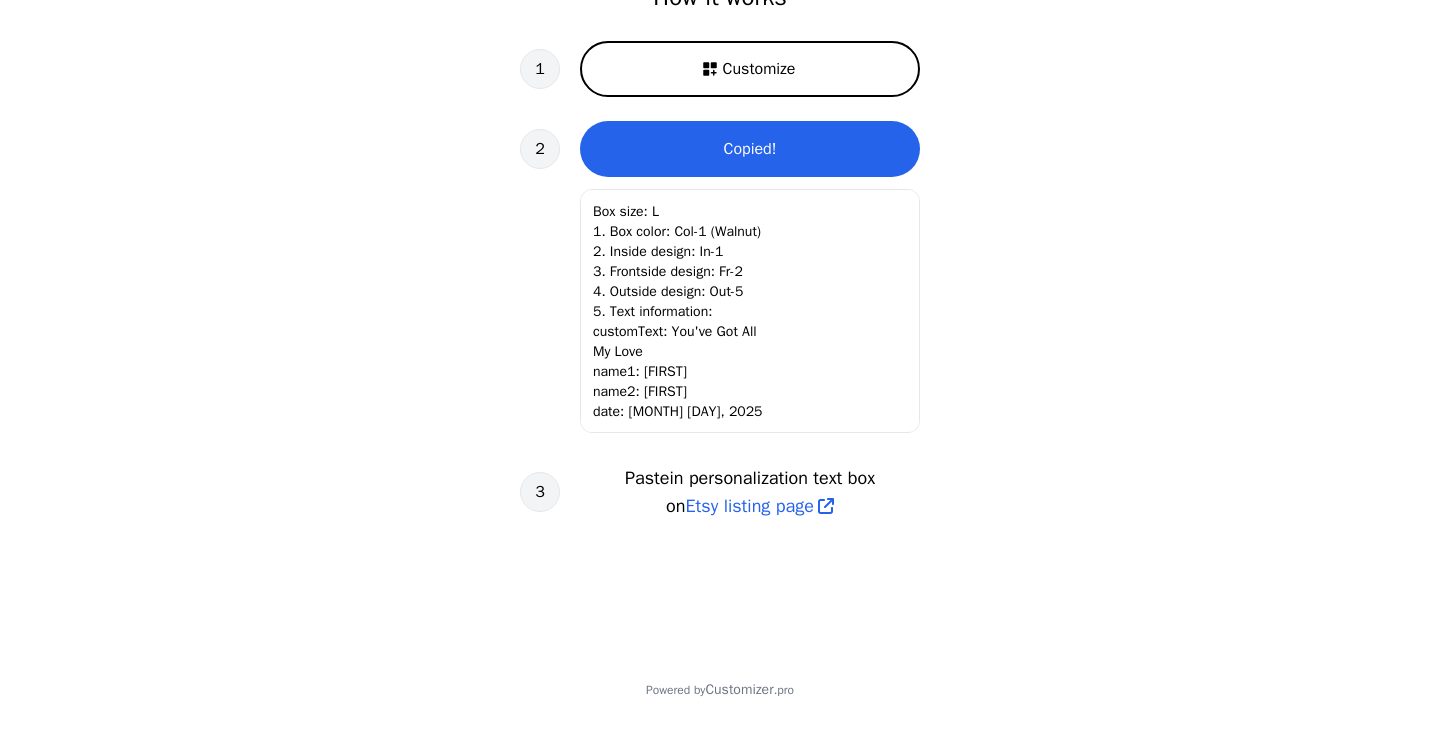 drag, startPoint x: 591, startPoint y: 211, endPoint x: 600, endPoint y: 223, distance: 15 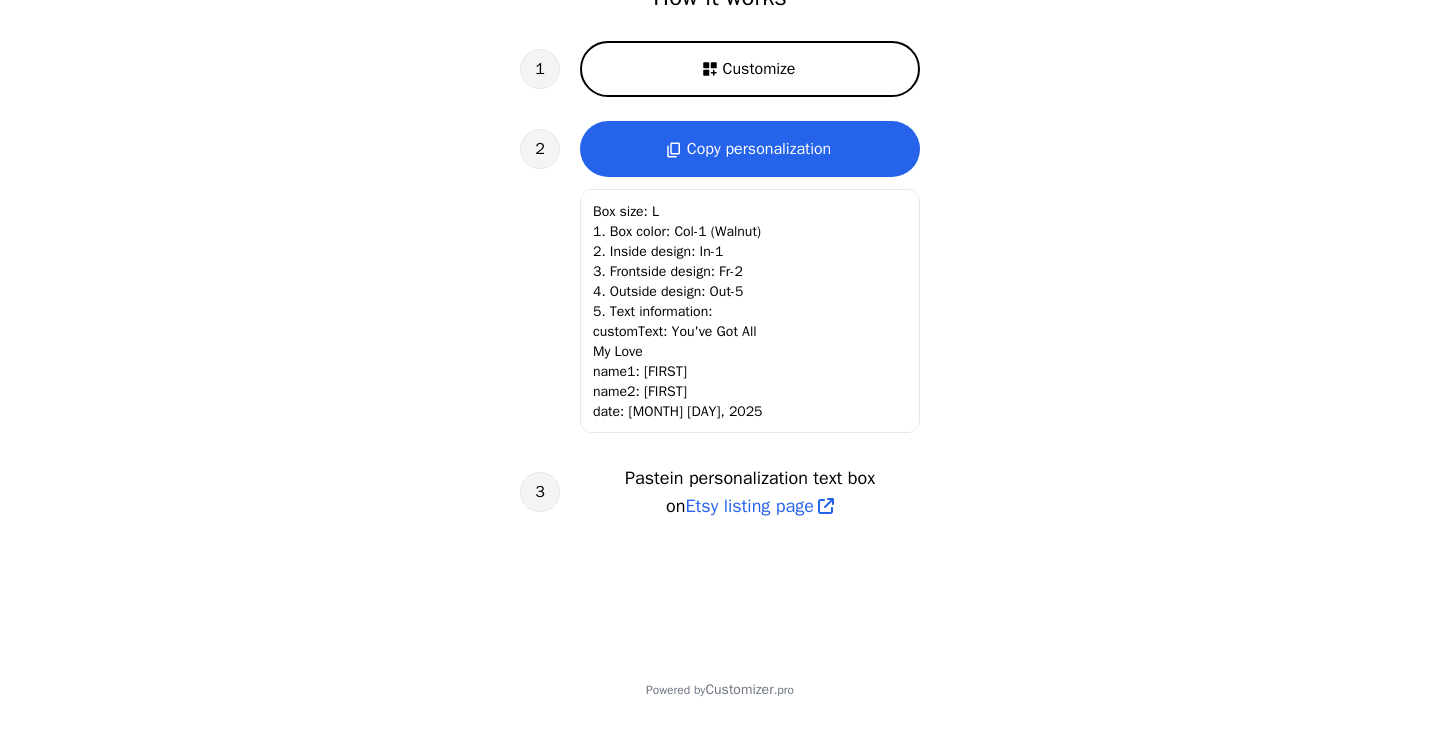 drag, startPoint x: 597, startPoint y: 215, endPoint x: 759, endPoint y: 422, distance: 262.85547 